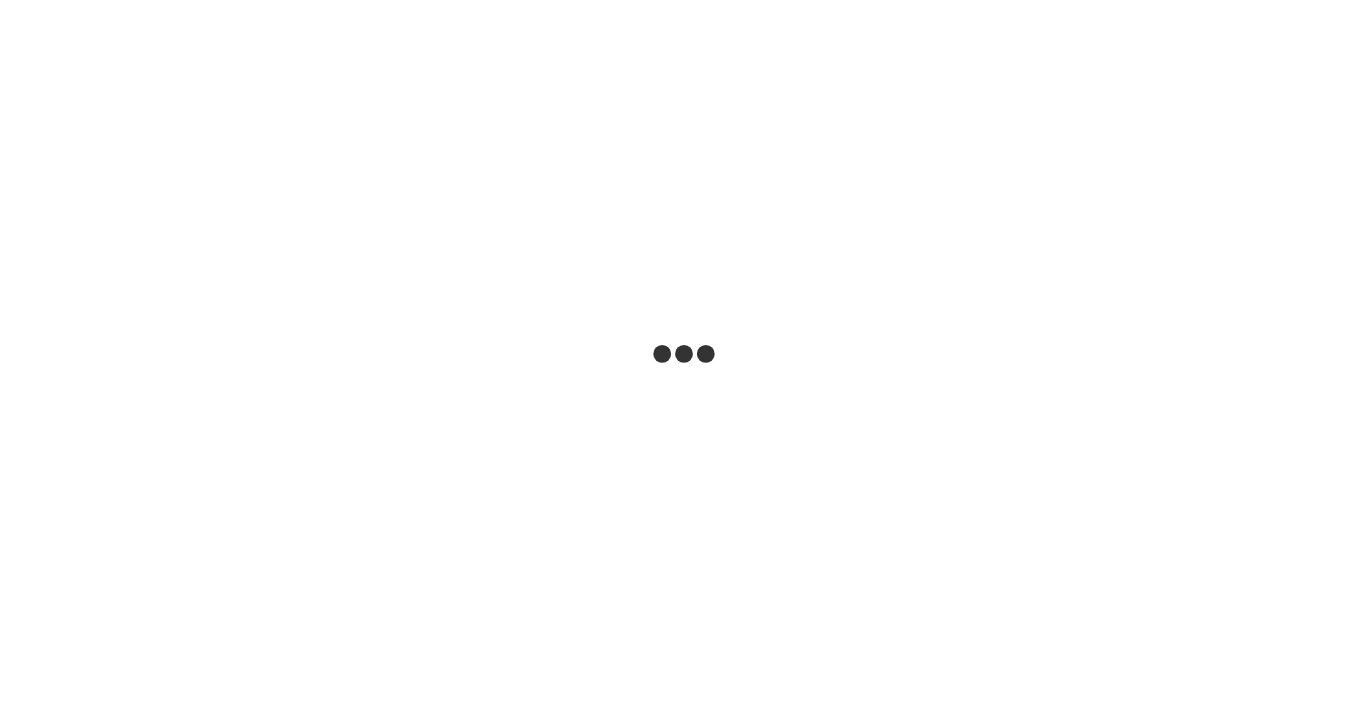 scroll, scrollTop: 0, scrollLeft: 0, axis: both 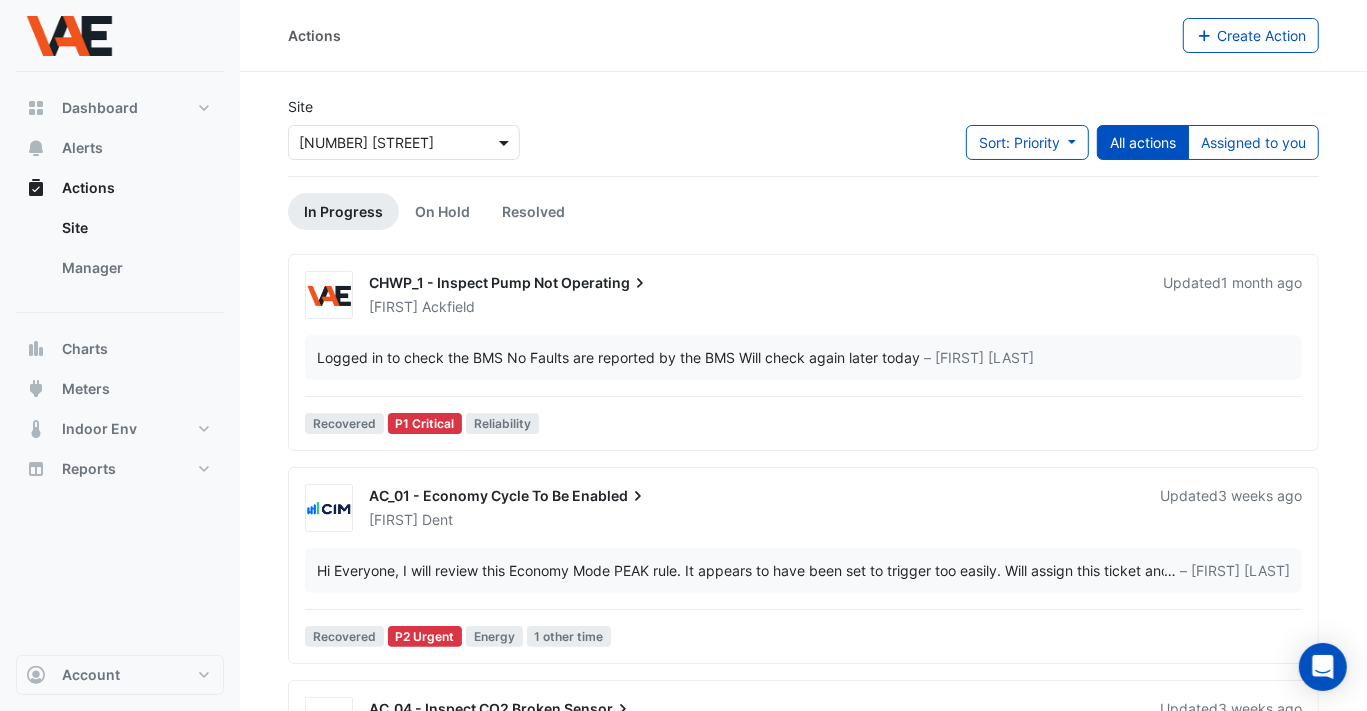 click at bounding box center [506, 142] 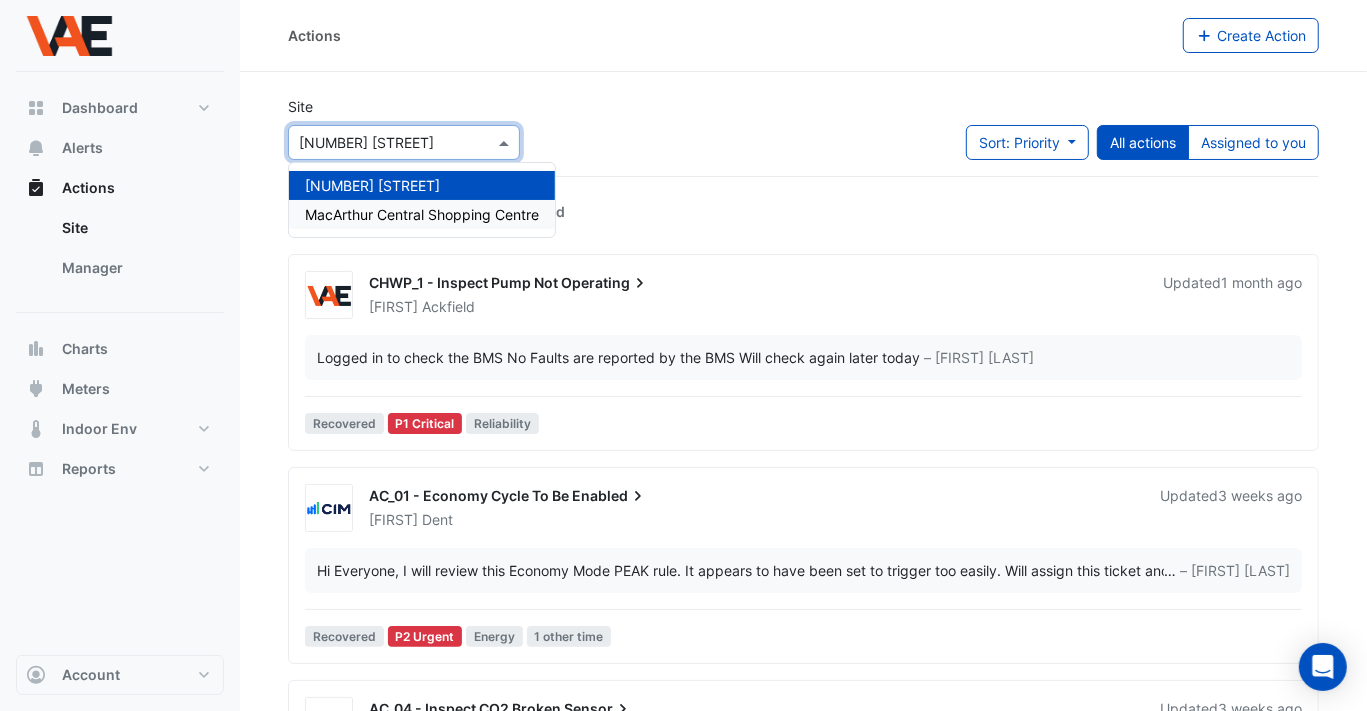 click on "MacArthur Central Shopping Centre" at bounding box center [422, 214] 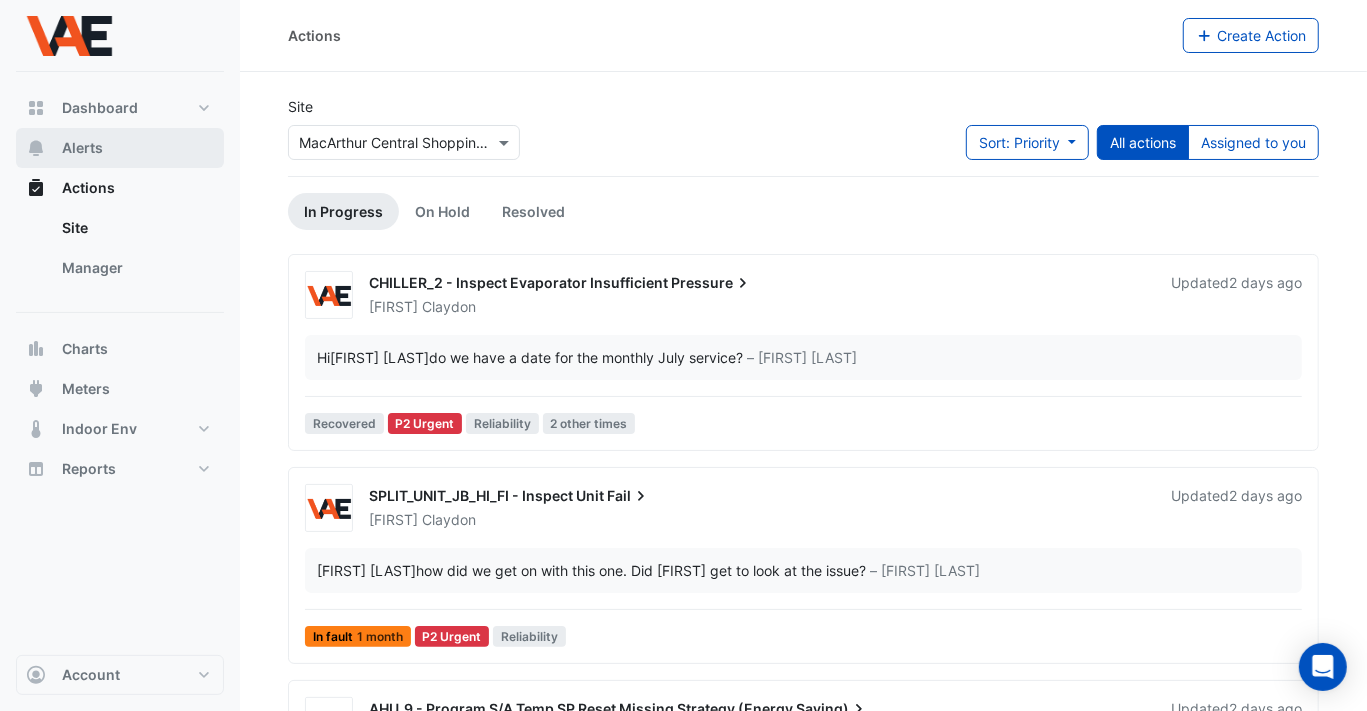 click on "Alerts" at bounding box center (120, 148) 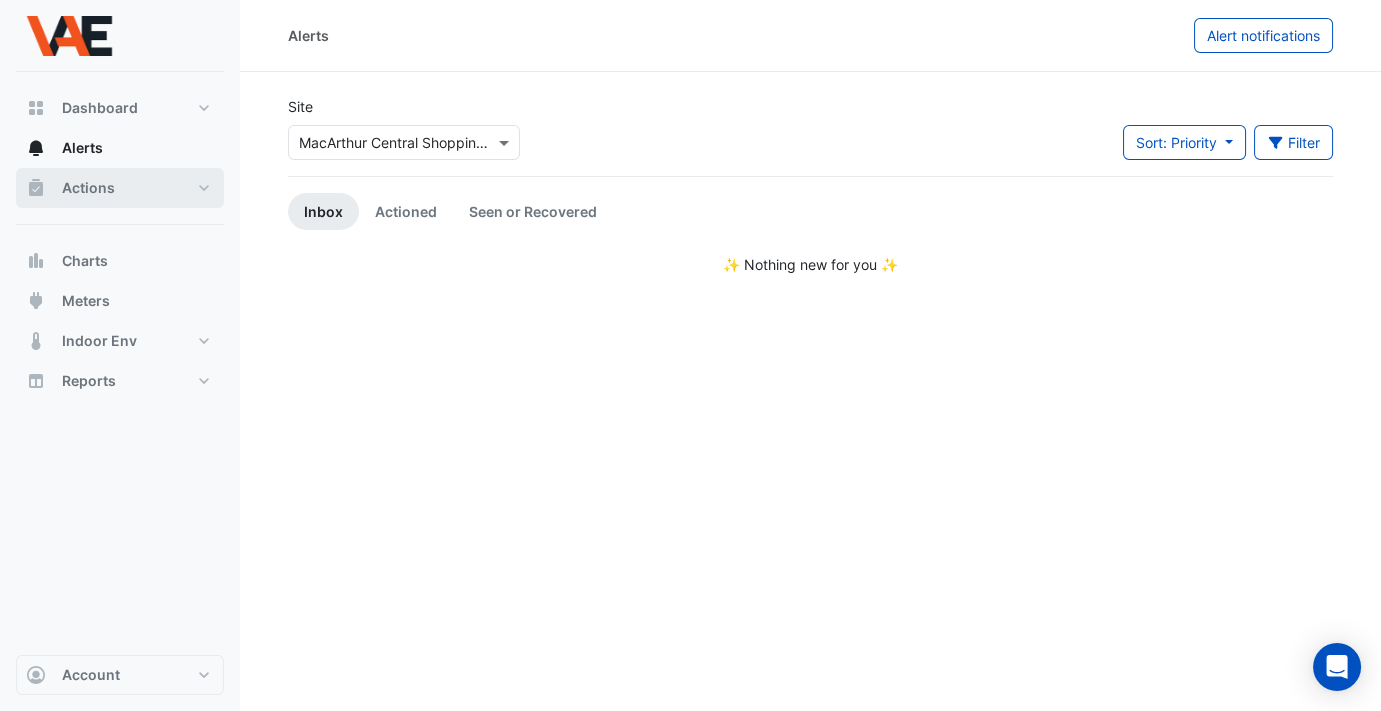 click on "Actions" at bounding box center (88, 188) 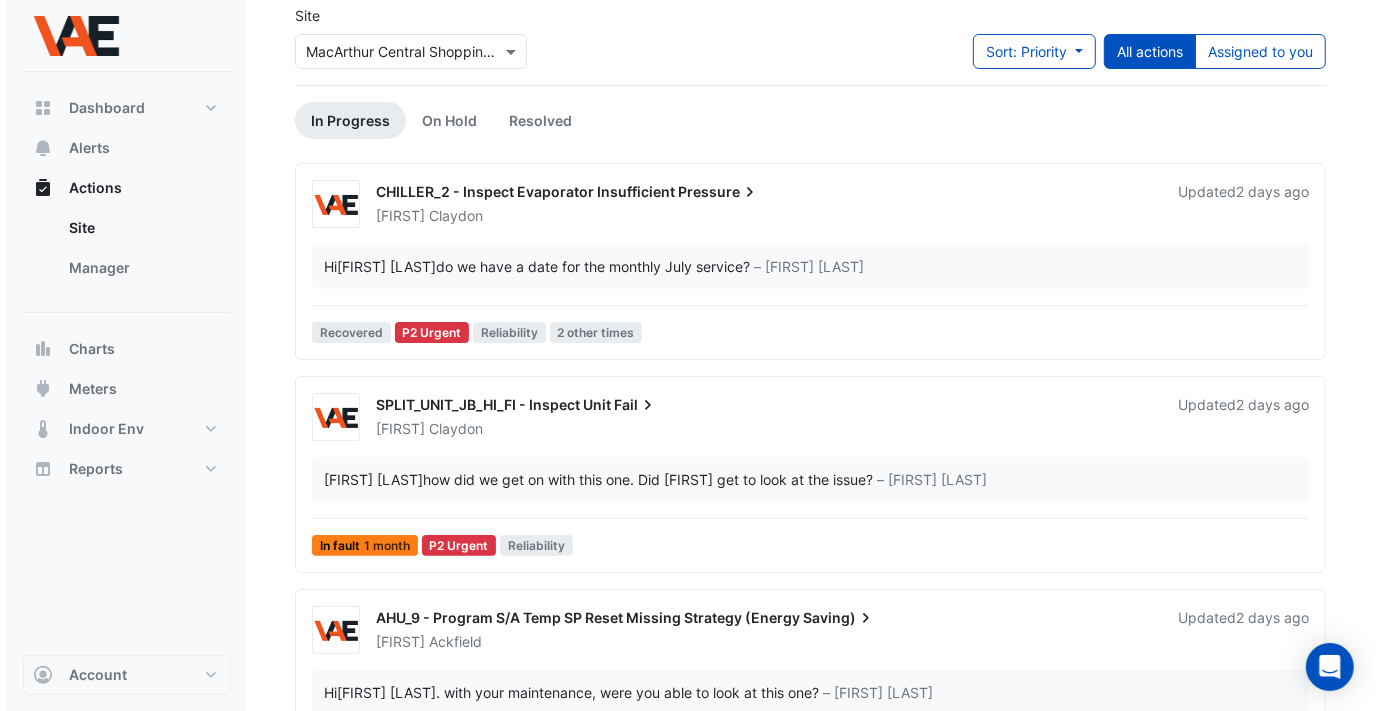 scroll, scrollTop: 273, scrollLeft: 0, axis: vertical 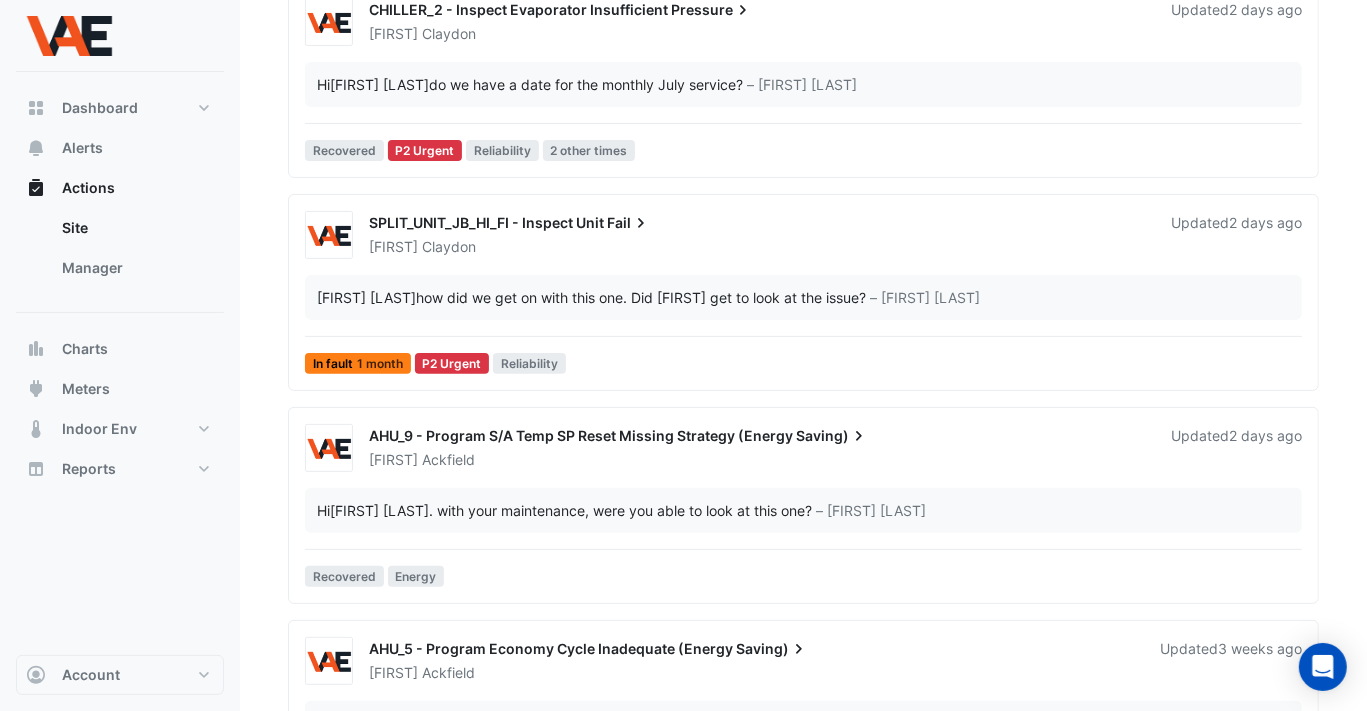 click on "AHU_9 - Program S/A Temp SP Reset Missing Strategy (Energy" at bounding box center (581, 435) 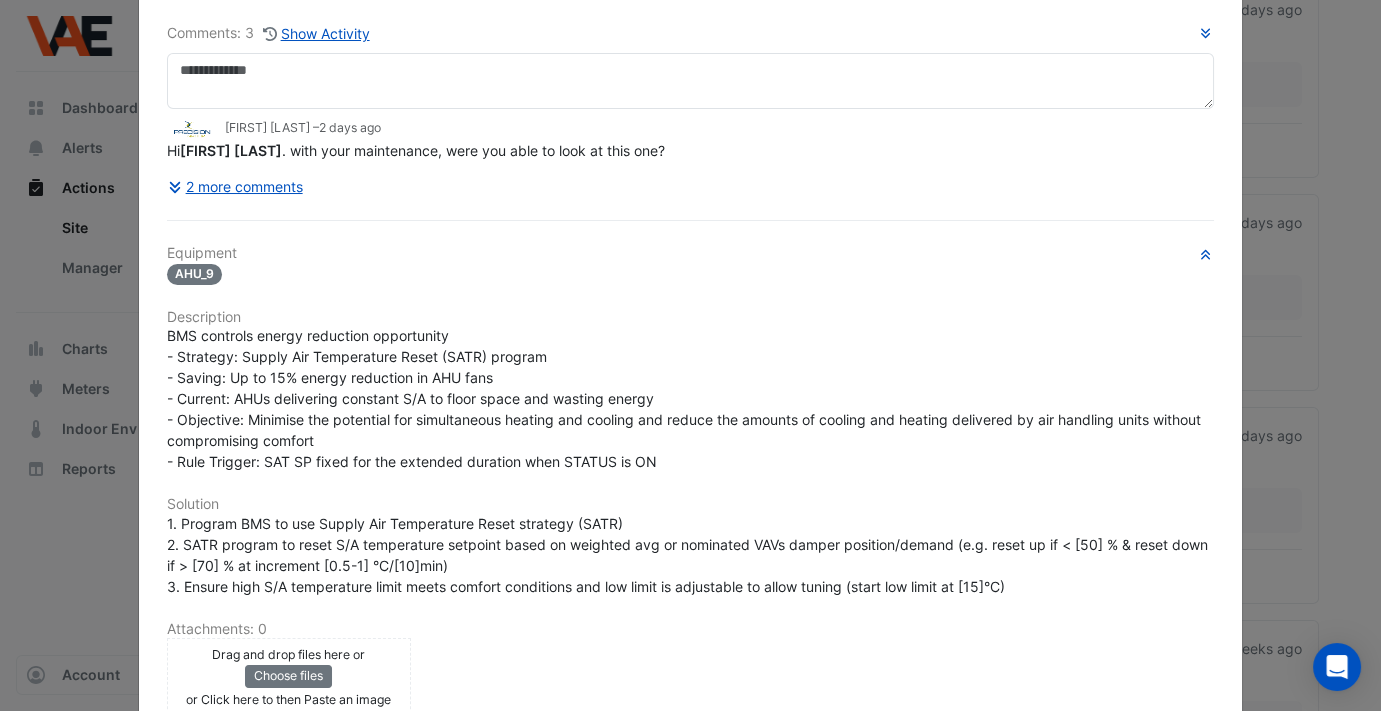 scroll, scrollTop: 272, scrollLeft: 0, axis: vertical 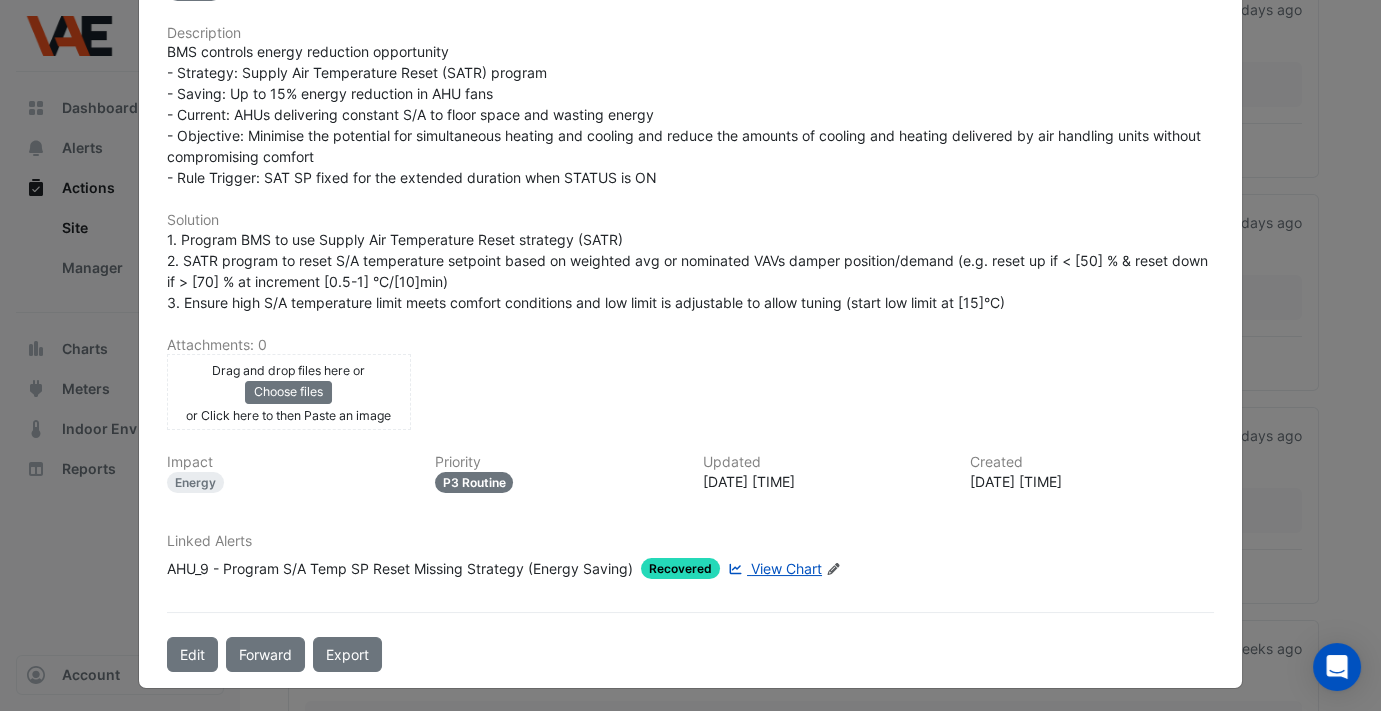 click on "View Chart" 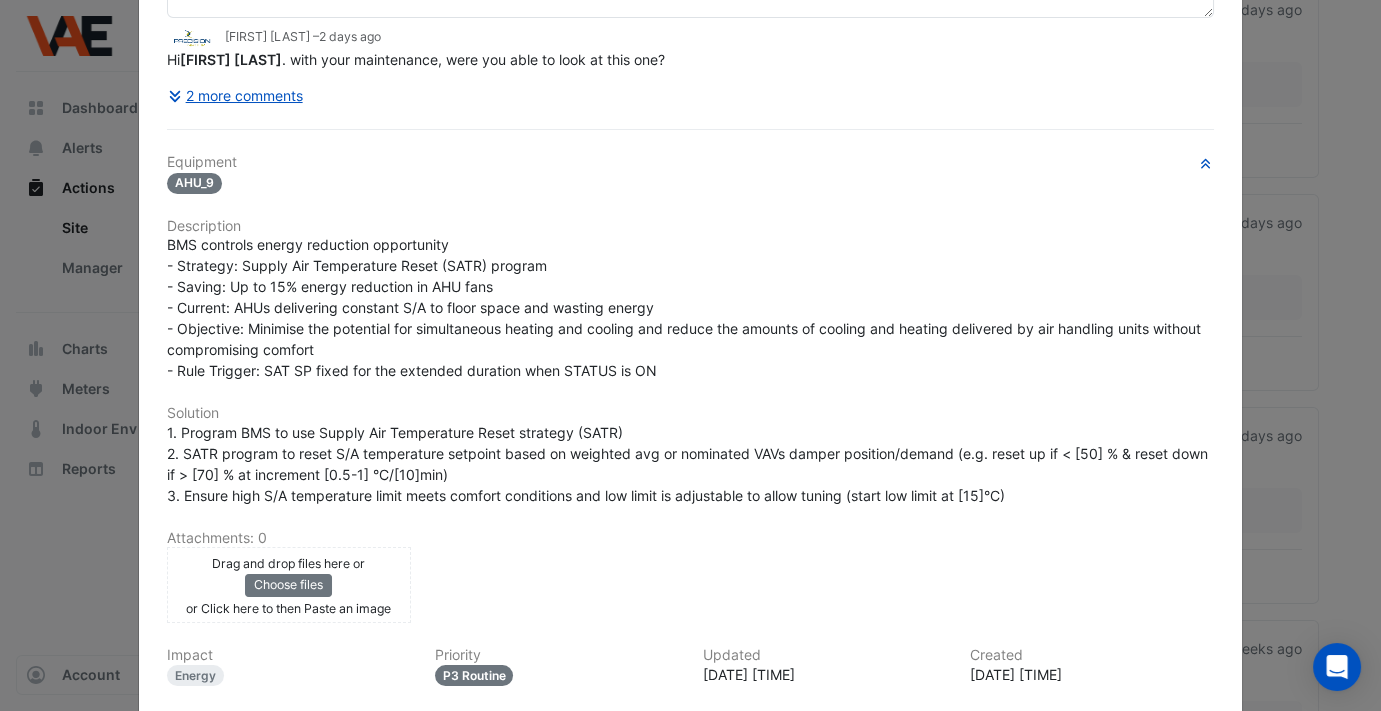 scroll, scrollTop: 0, scrollLeft: 0, axis: both 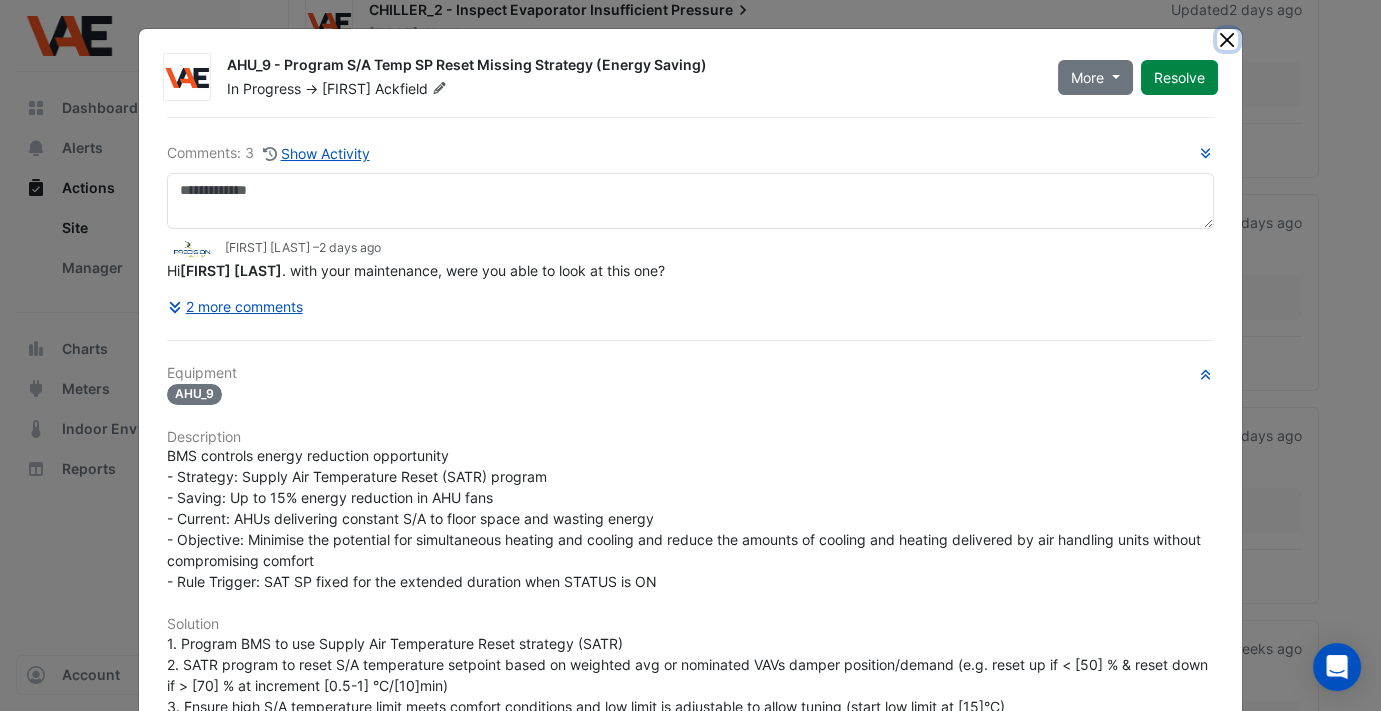 click 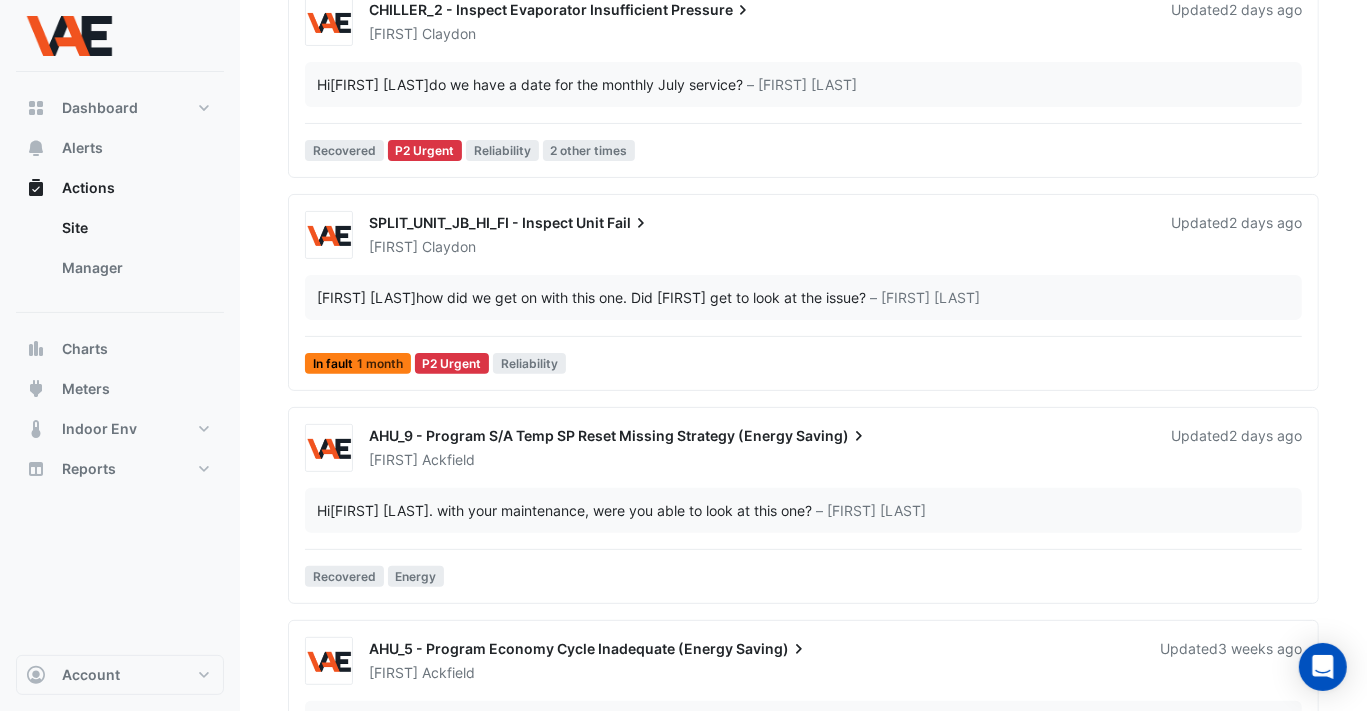click on "AHU_9 - Program S/A Temp SP Reset Missing Strategy (Energy
Saving)" at bounding box center [758, 438] 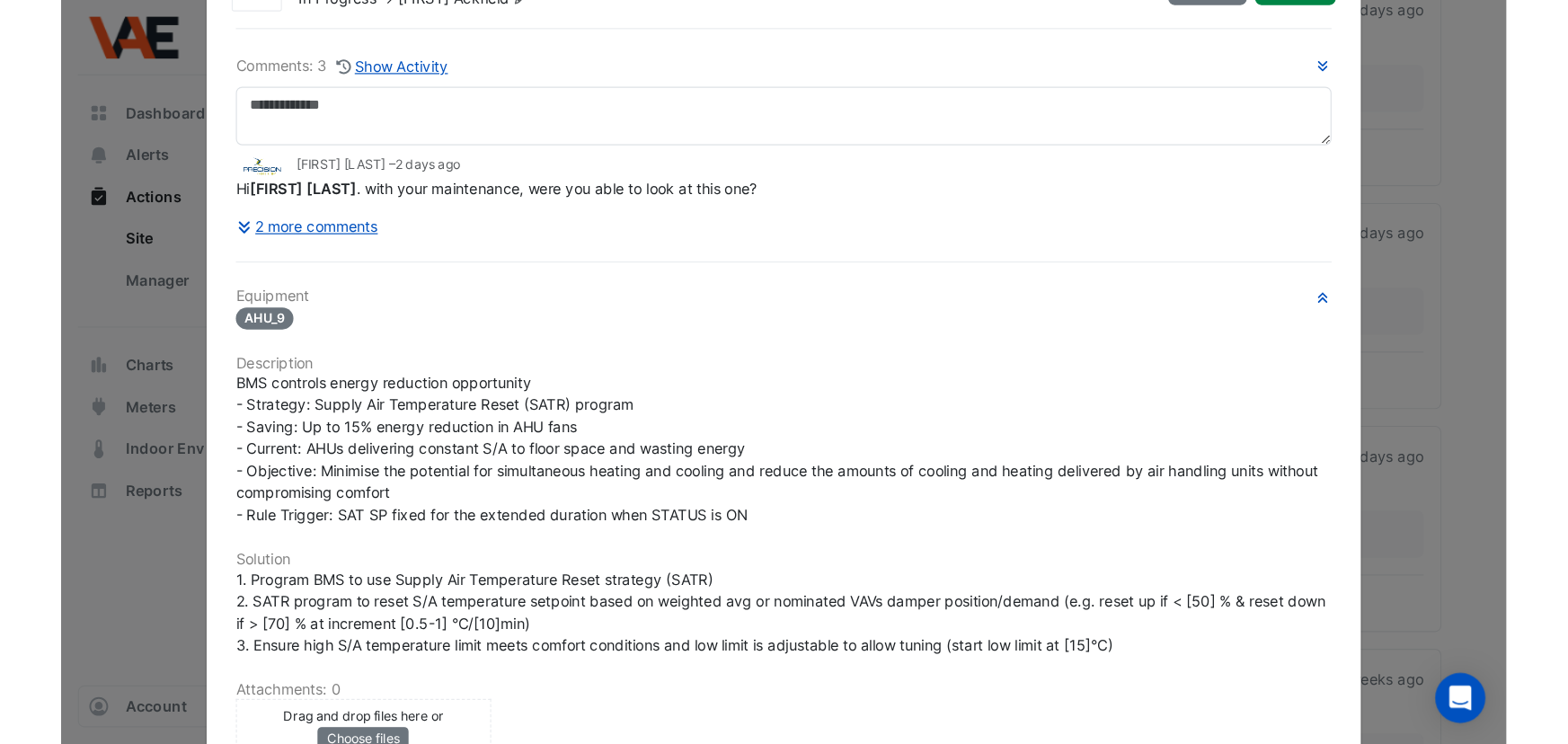 scroll, scrollTop: 363, scrollLeft: 0, axis: vertical 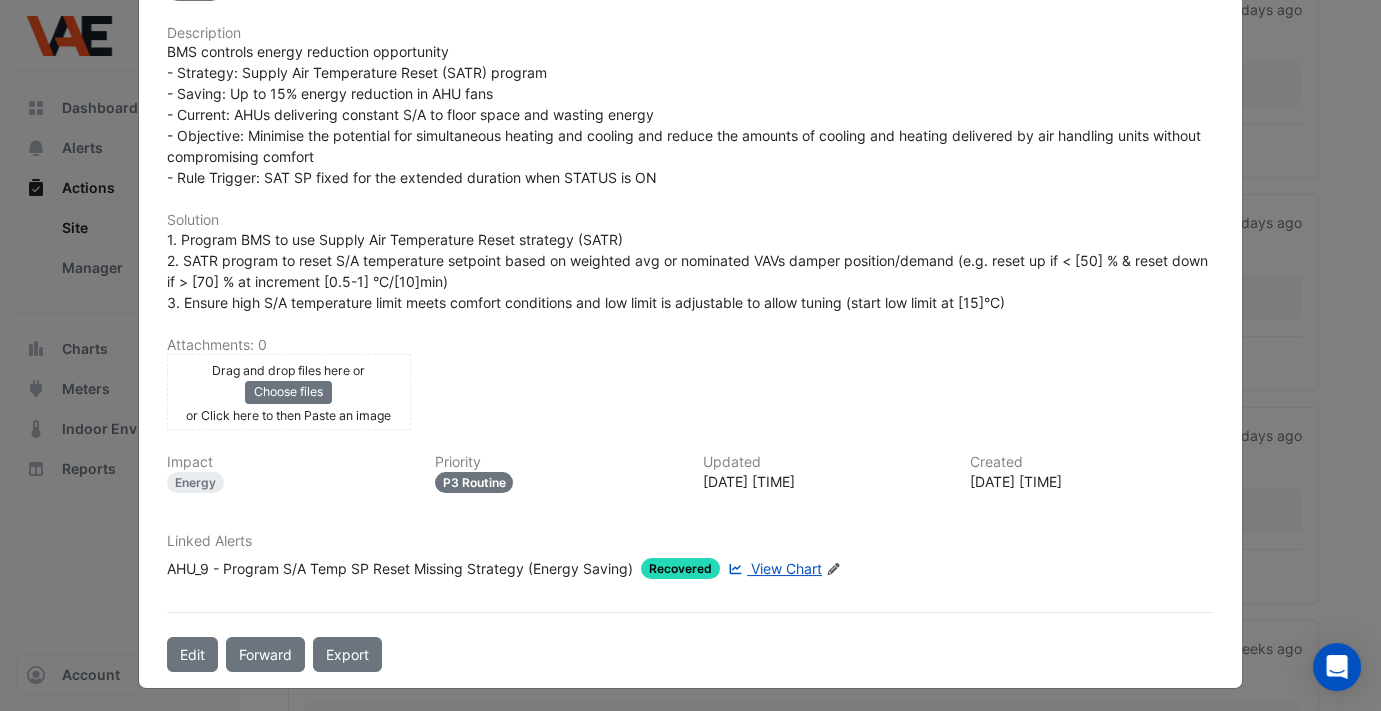 click on "View Chart" 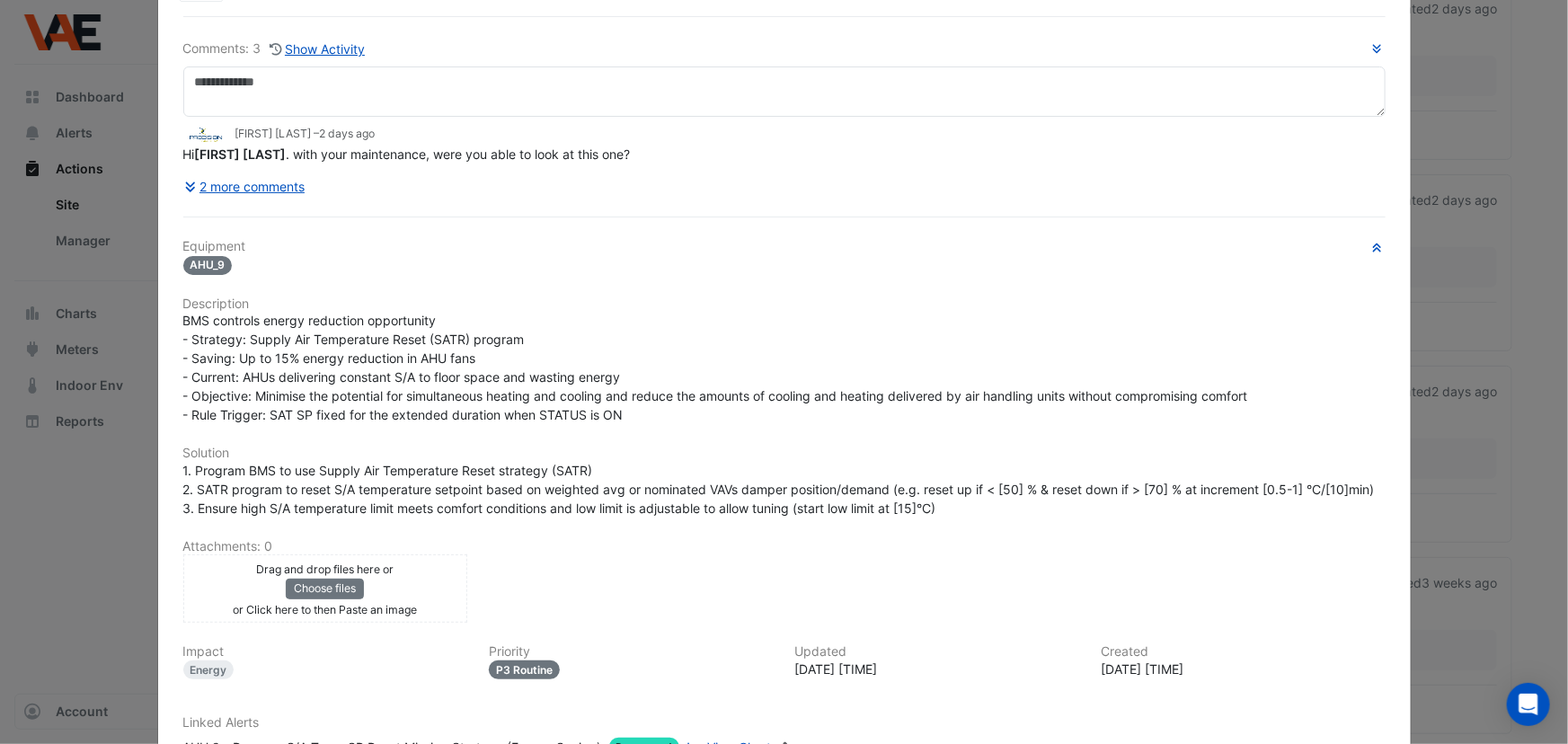 scroll, scrollTop: 0, scrollLeft: 0, axis: both 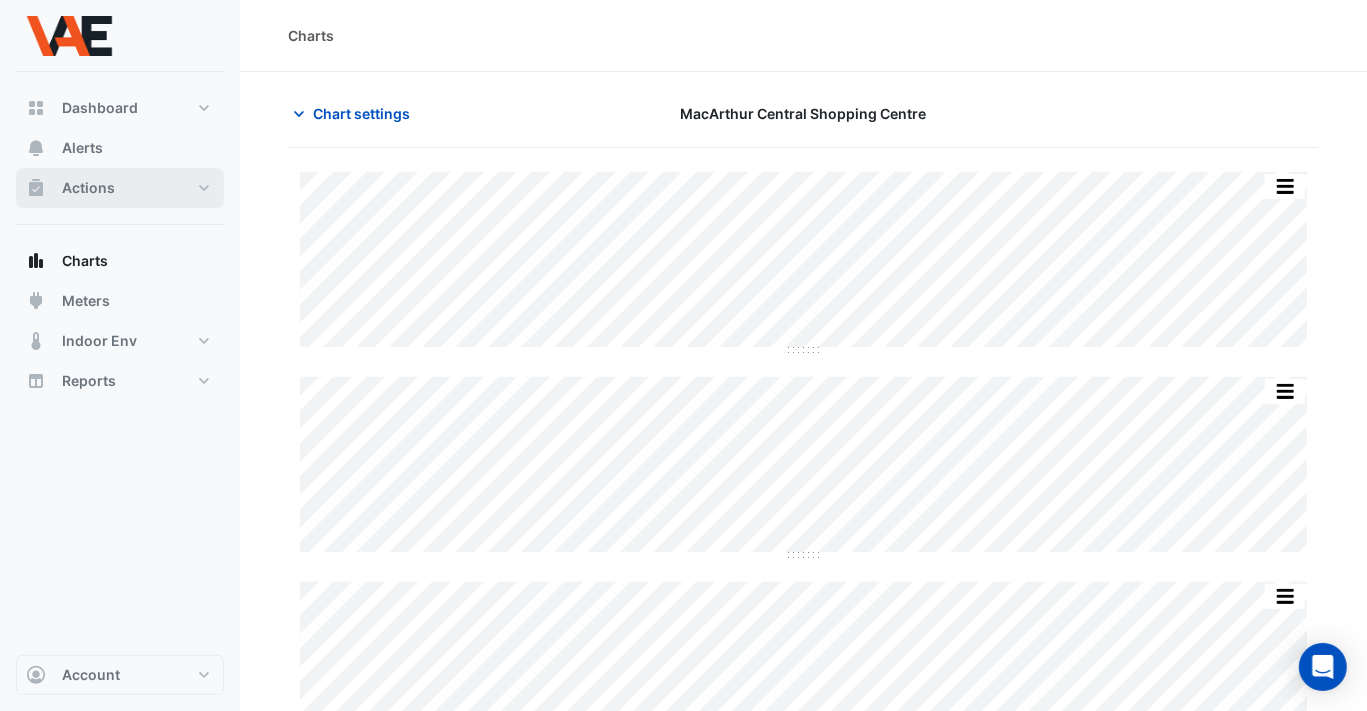 click on "Actions" at bounding box center [88, 188] 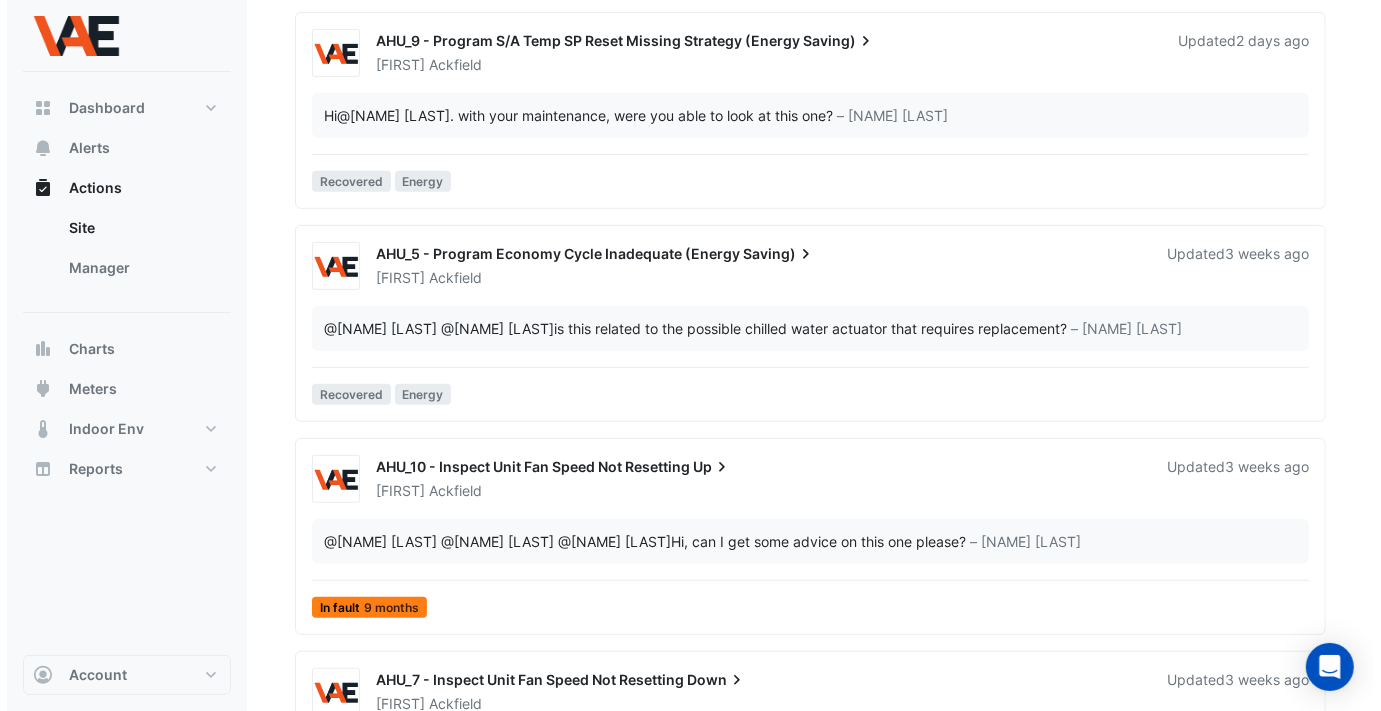 scroll, scrollTop: 636, scrollLeft: 0, axis: vertical 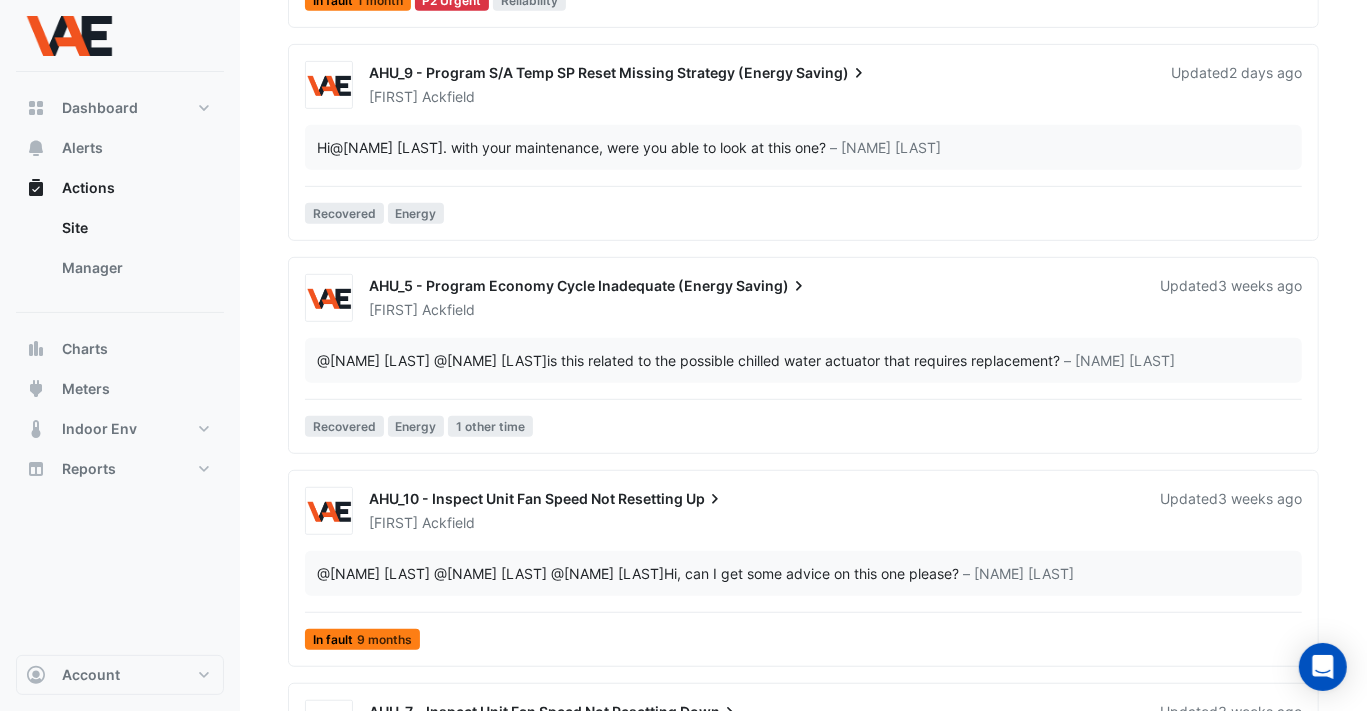 click on "Hi  @Chris [LAST] . with your maintenance, were you able to look at this one?
– [NAME] [LAST]" at bounding box center [803, 147] 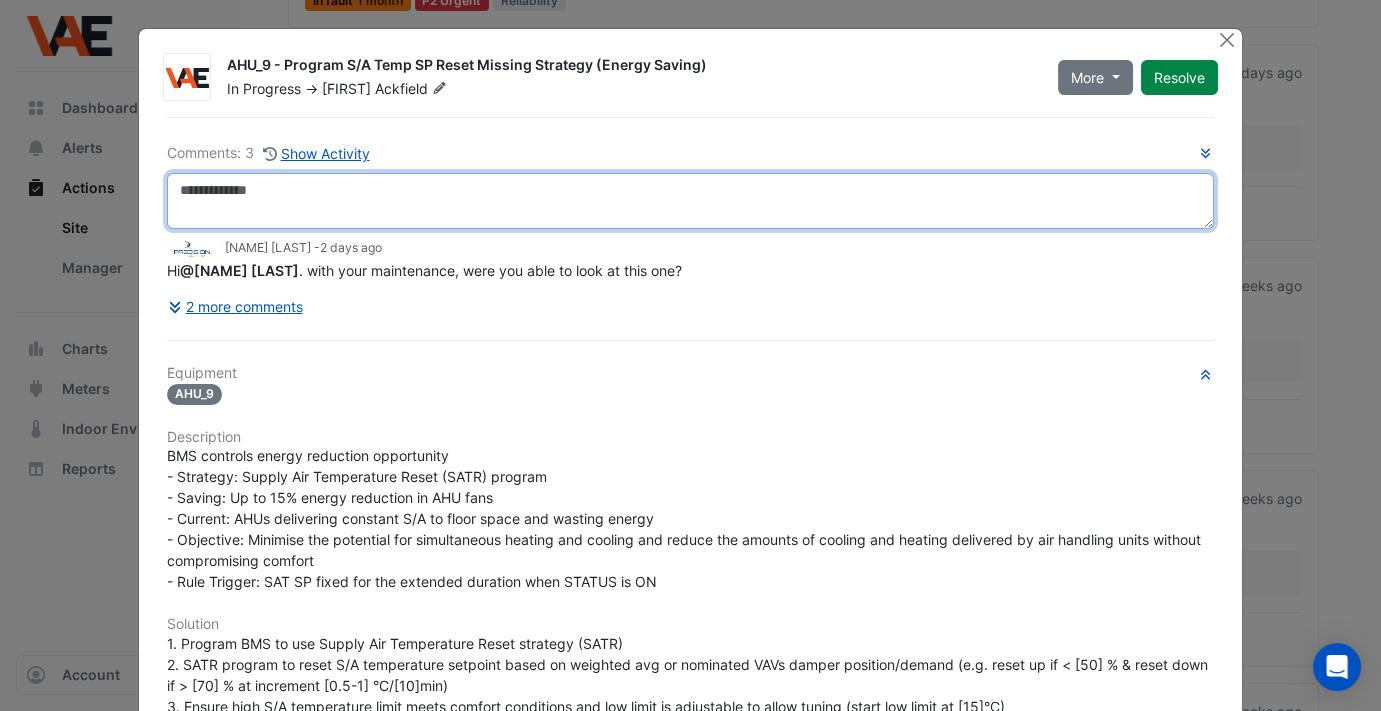 click at bounding box center [690, 201] 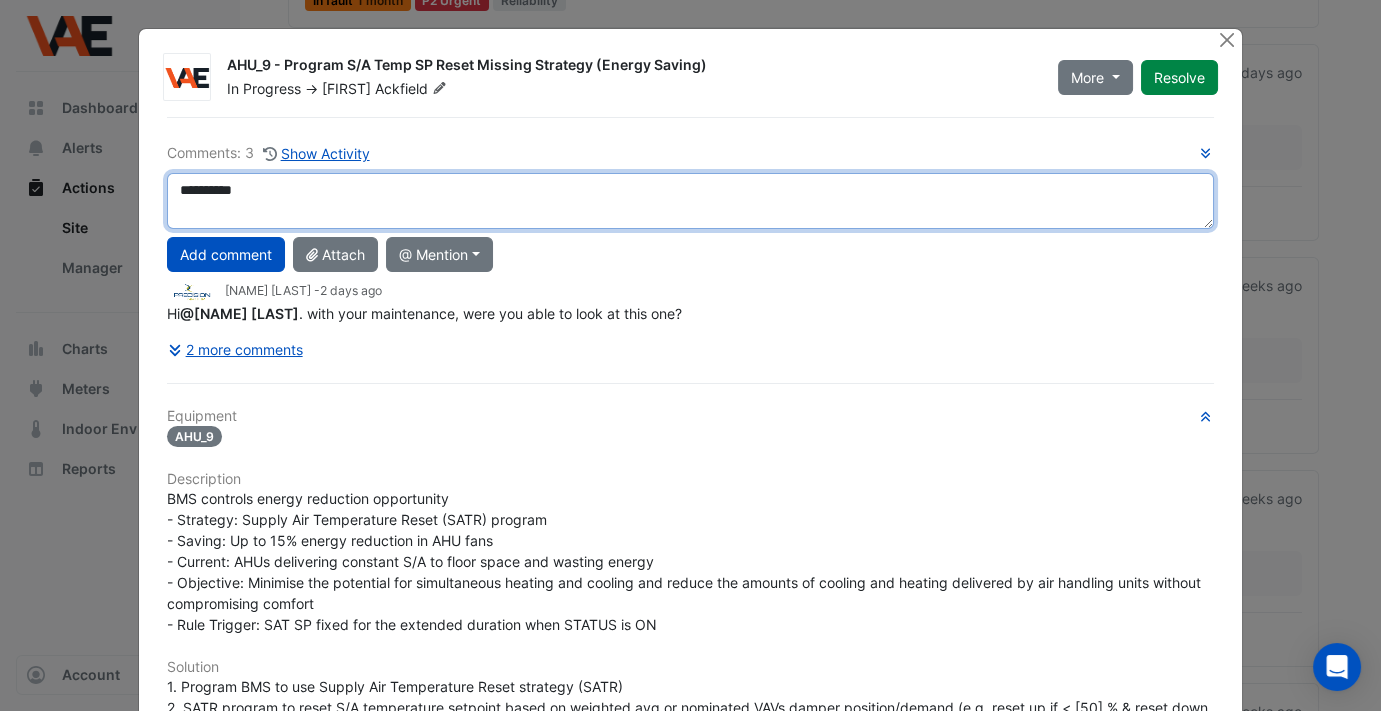 scroll, scrollTop: 0, scrollLeft: 0, axis: both 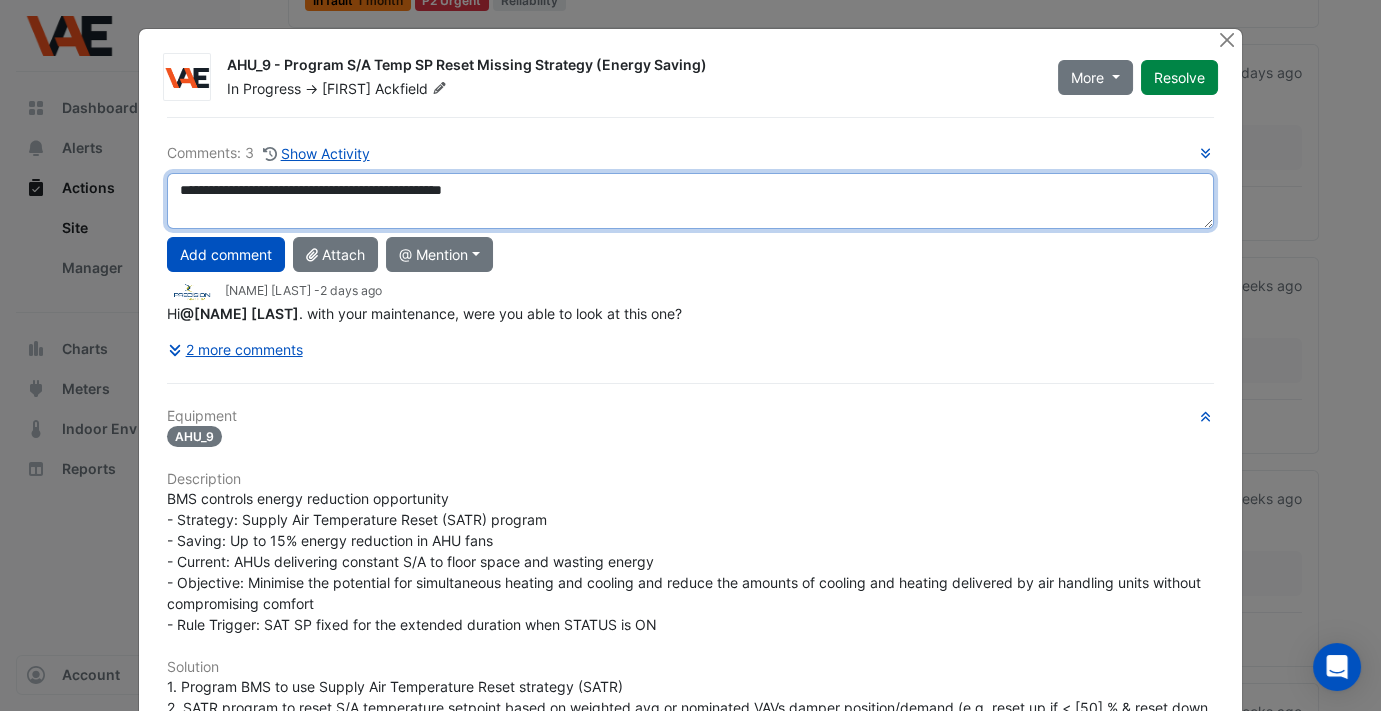 click on "**********" at bounding box center [690, 201] 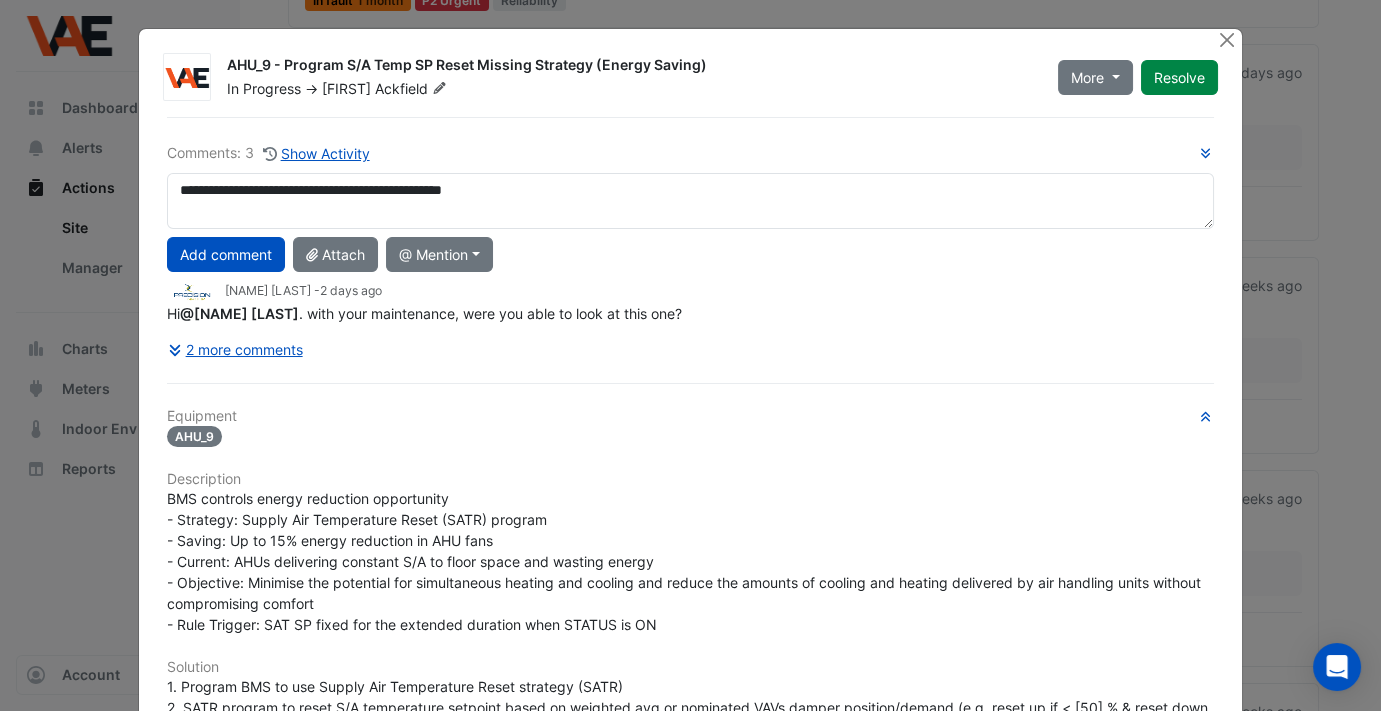 drag, startPoint x: 982, startPoint y: 43, endPoint x: 922, endPoint y: 155, distance: 127.059044 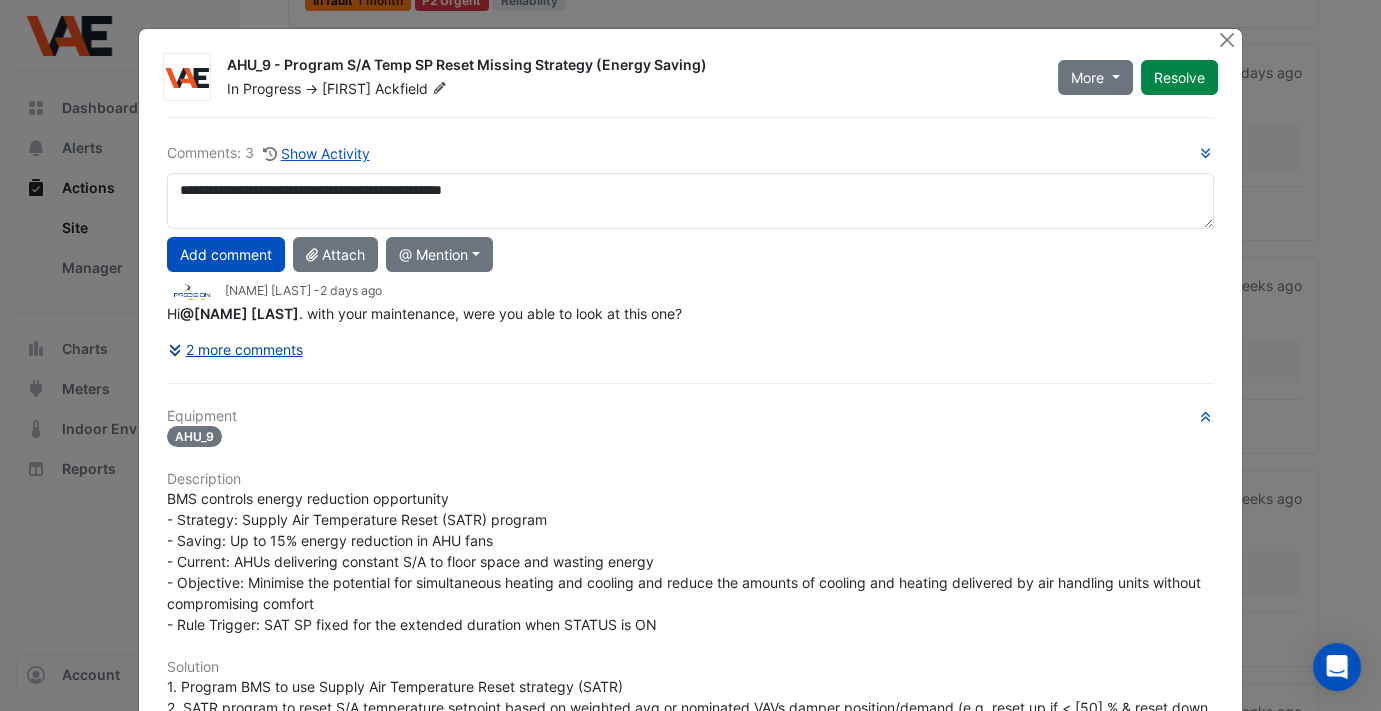 click on "2 more comments" 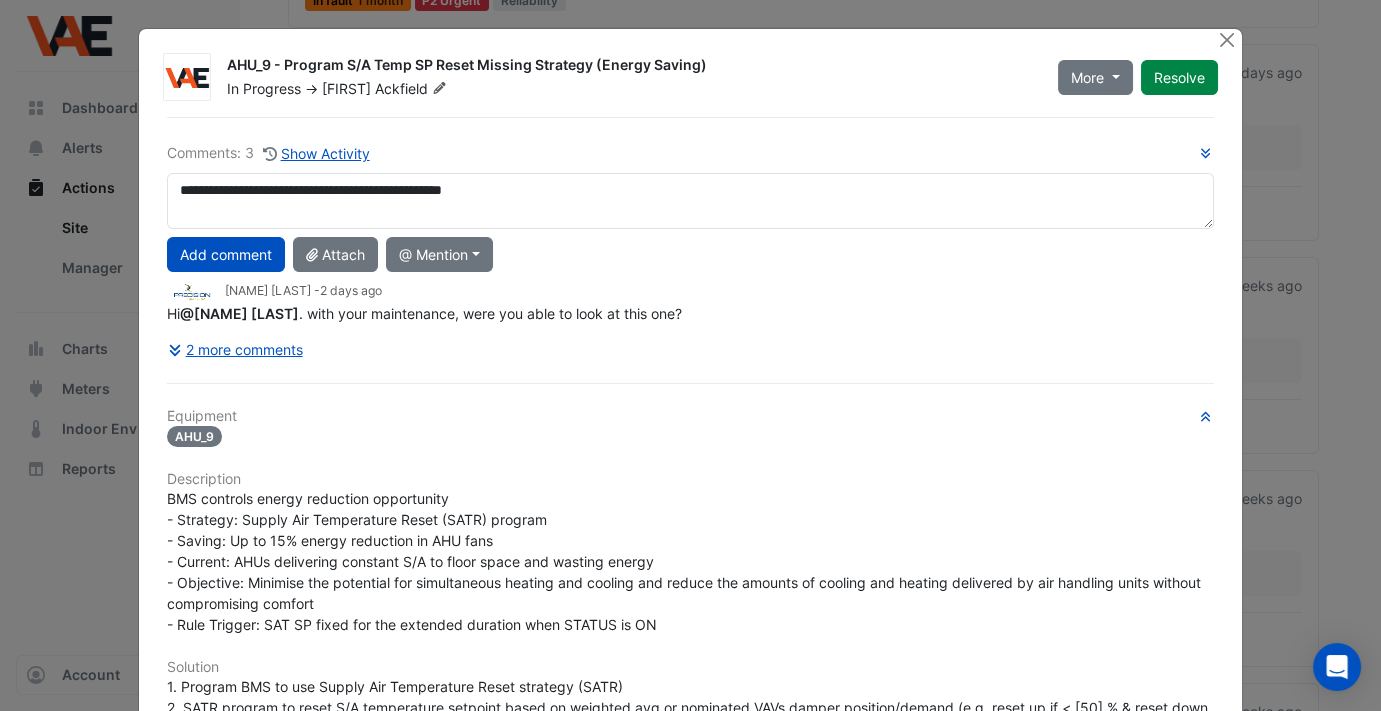 drag, startPoint x: 559, startPoint y: 315, endPoint x: 610, endPoint y: 312, distance: 51.088158 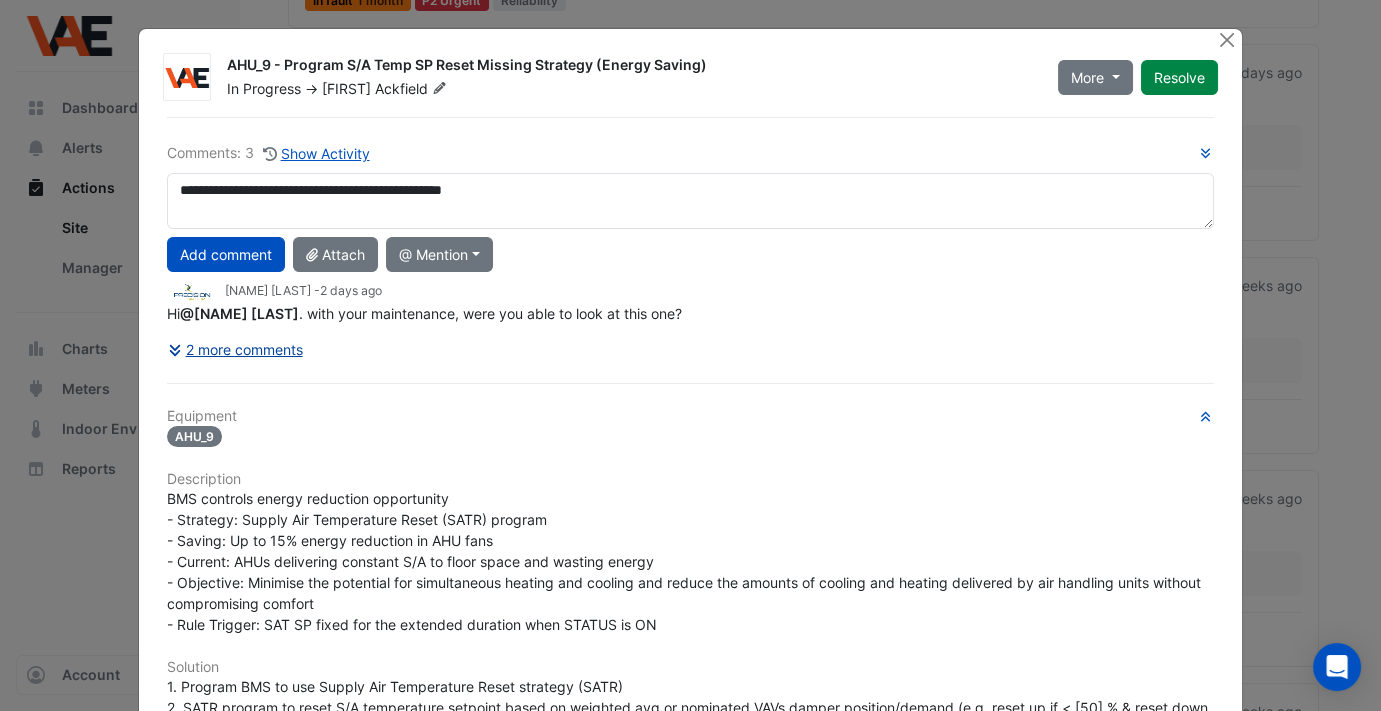 click on "2 more comments" 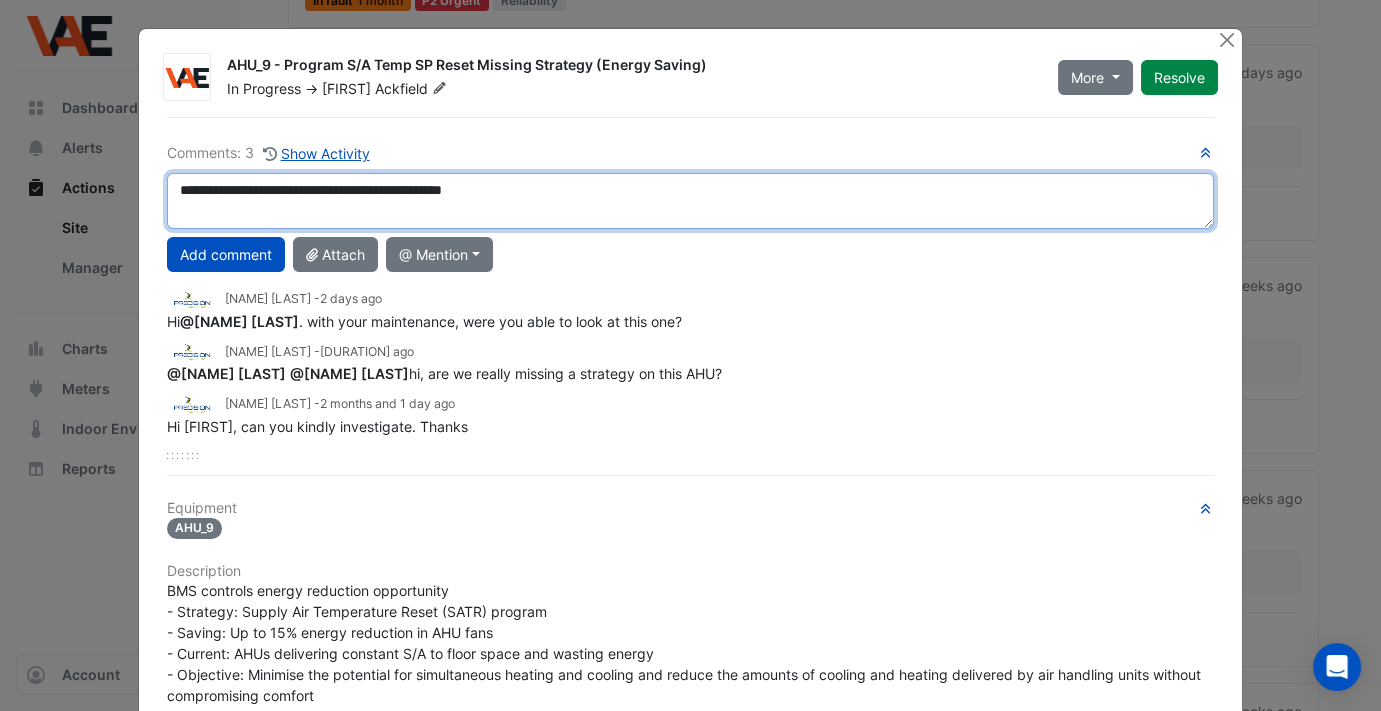 click on "**********" at bounding box center [690, 201] 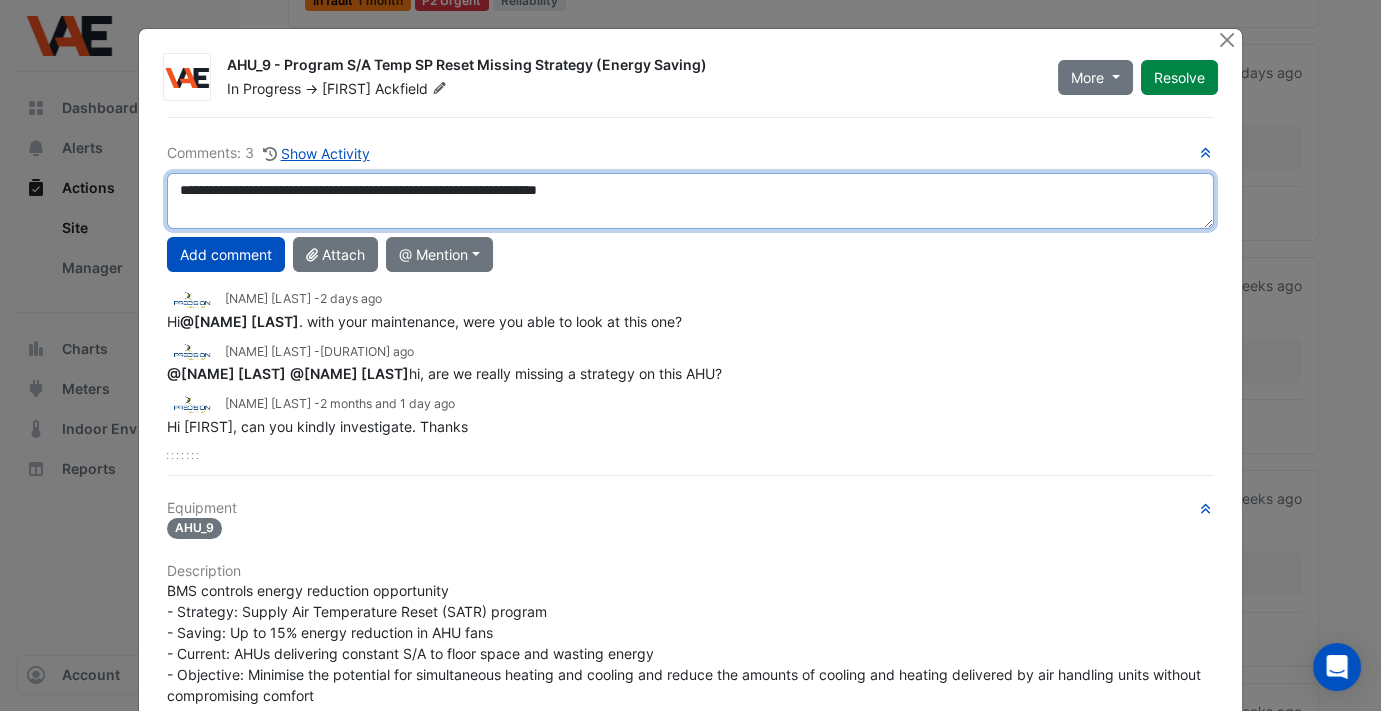 click on "**********" at bounding box center (690, 201) 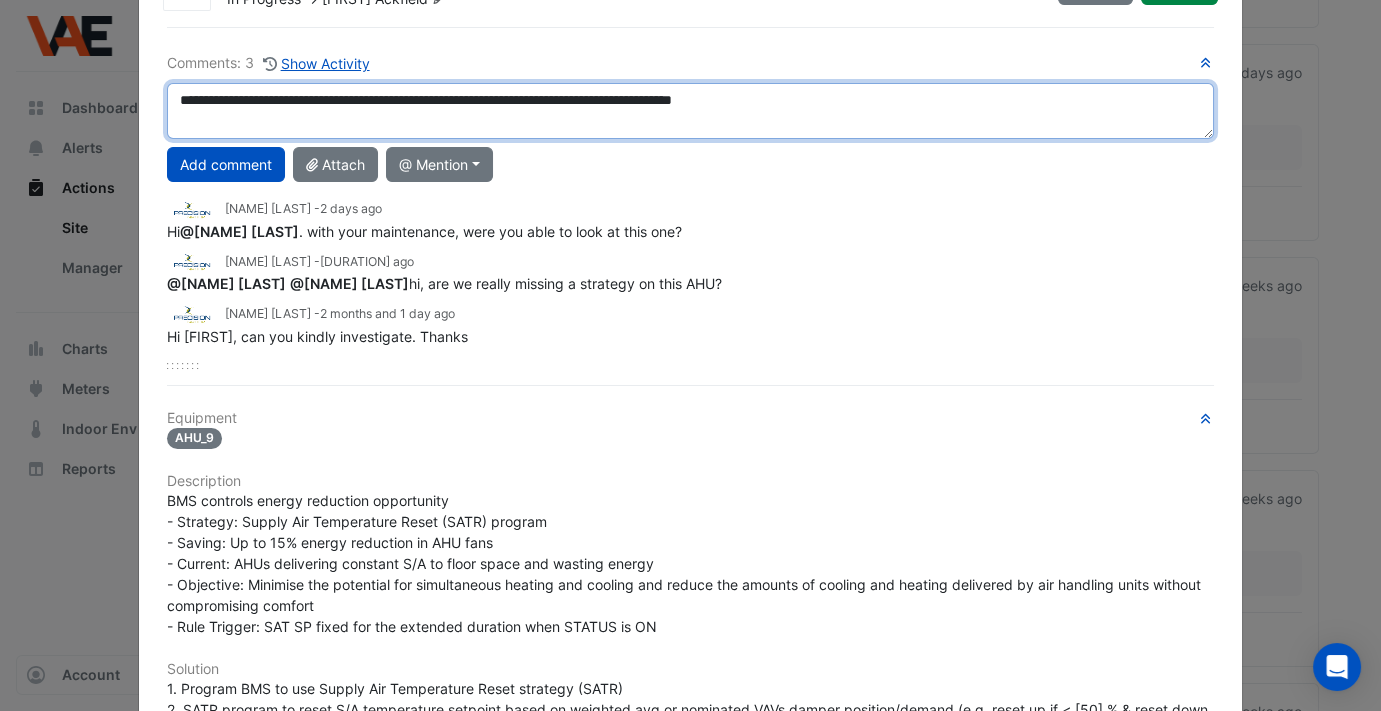scroll, scrollTop: 0, scrollLeft: 0, axis: both 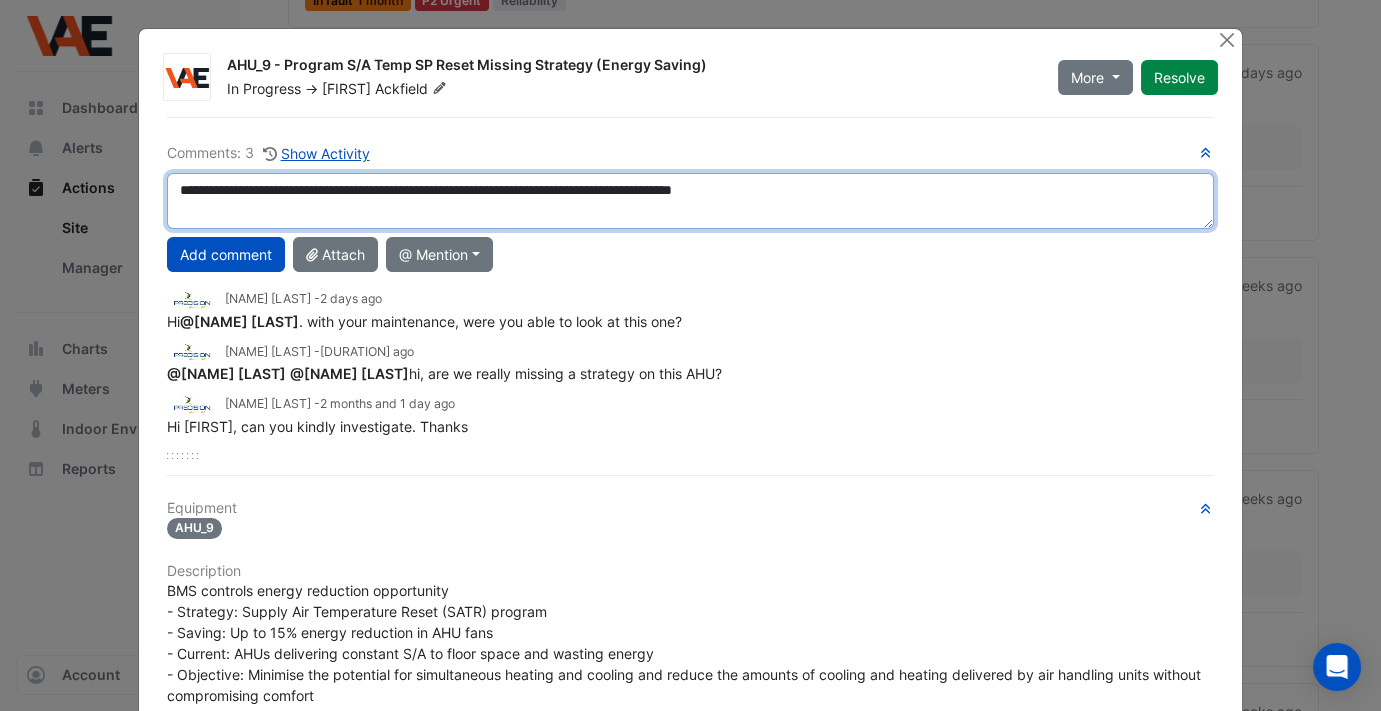 click on "**********" at bounding box center [690, 201] 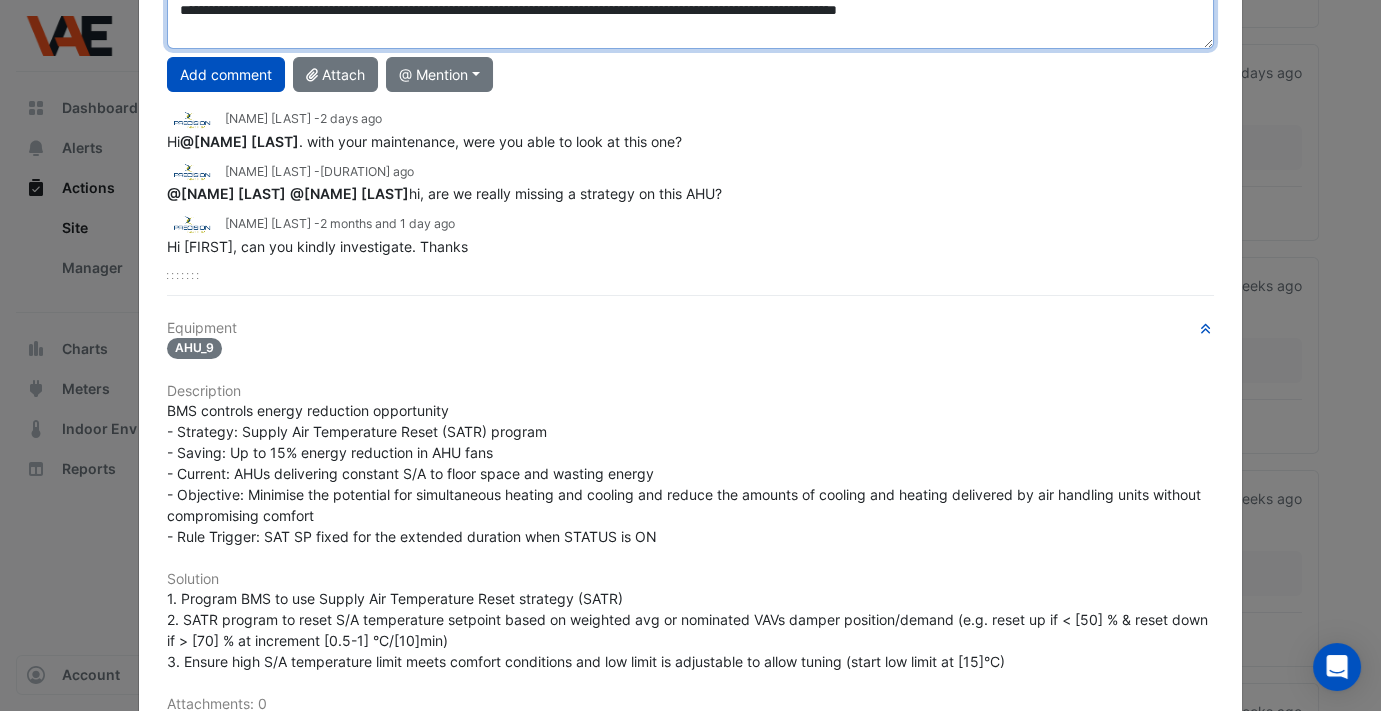 scroll, scrollTop: 0, scrollLeft: 0, axis: both 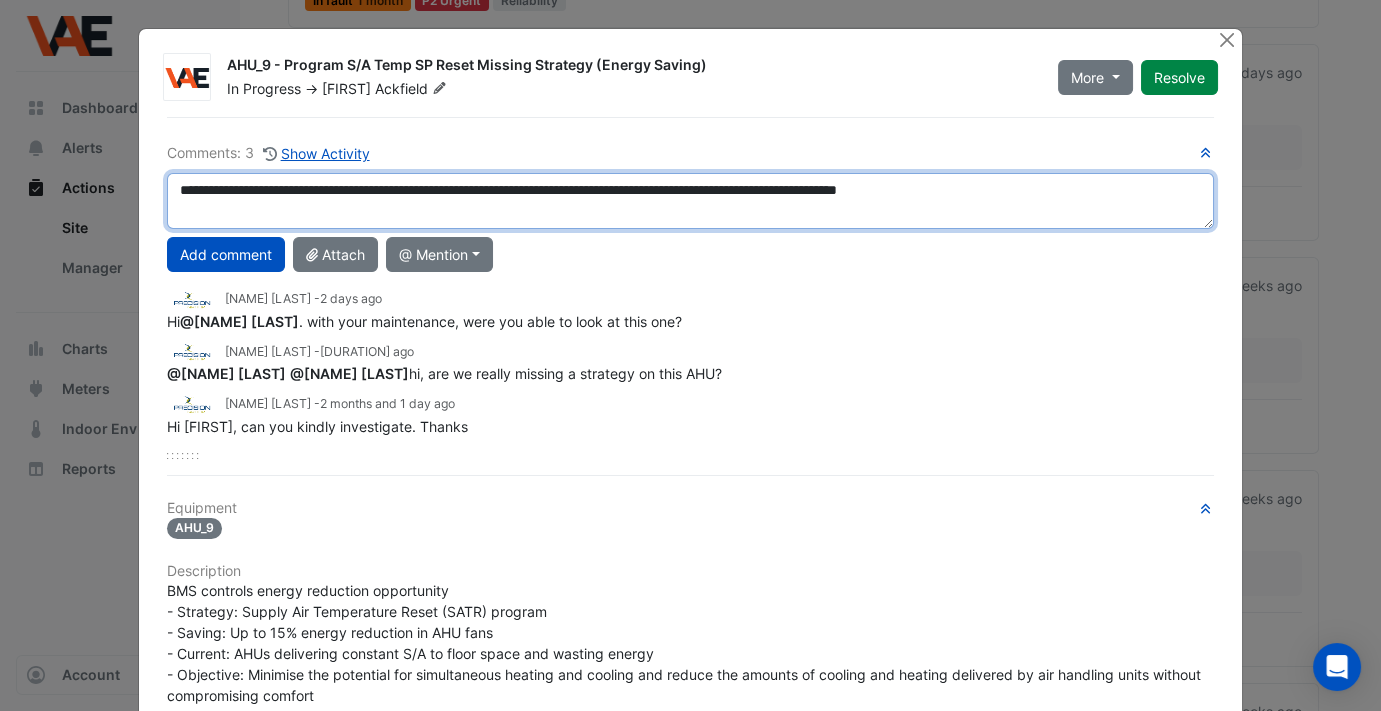 click on "**********" at bounding box center (690, 201) 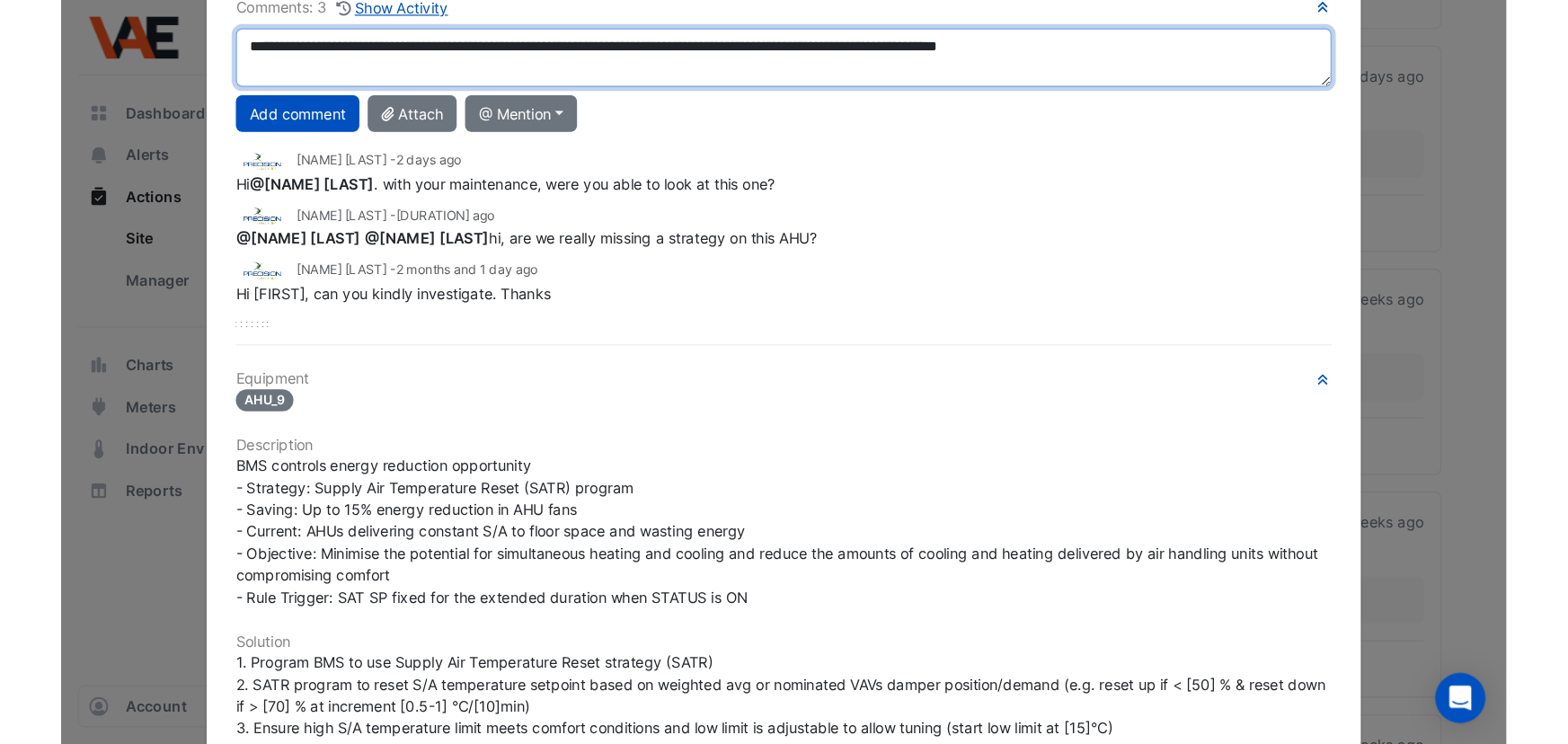 scroll, scrollTop: 244, scrollLeft: 0, axis: vertical 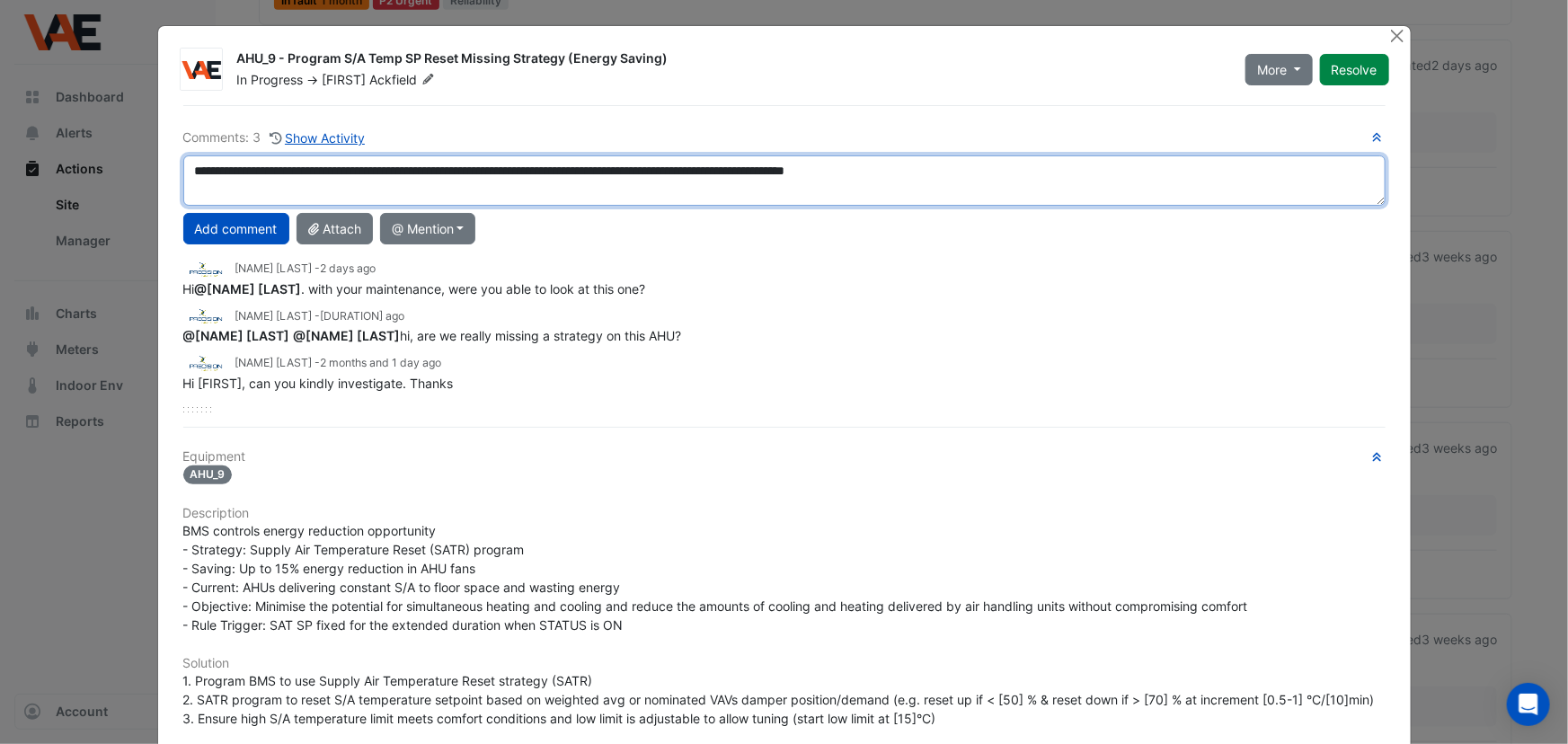 drag, startPoint x: 977, startPoint y: 167, endPoint x: 949, endPoint y: 167, distance: 28 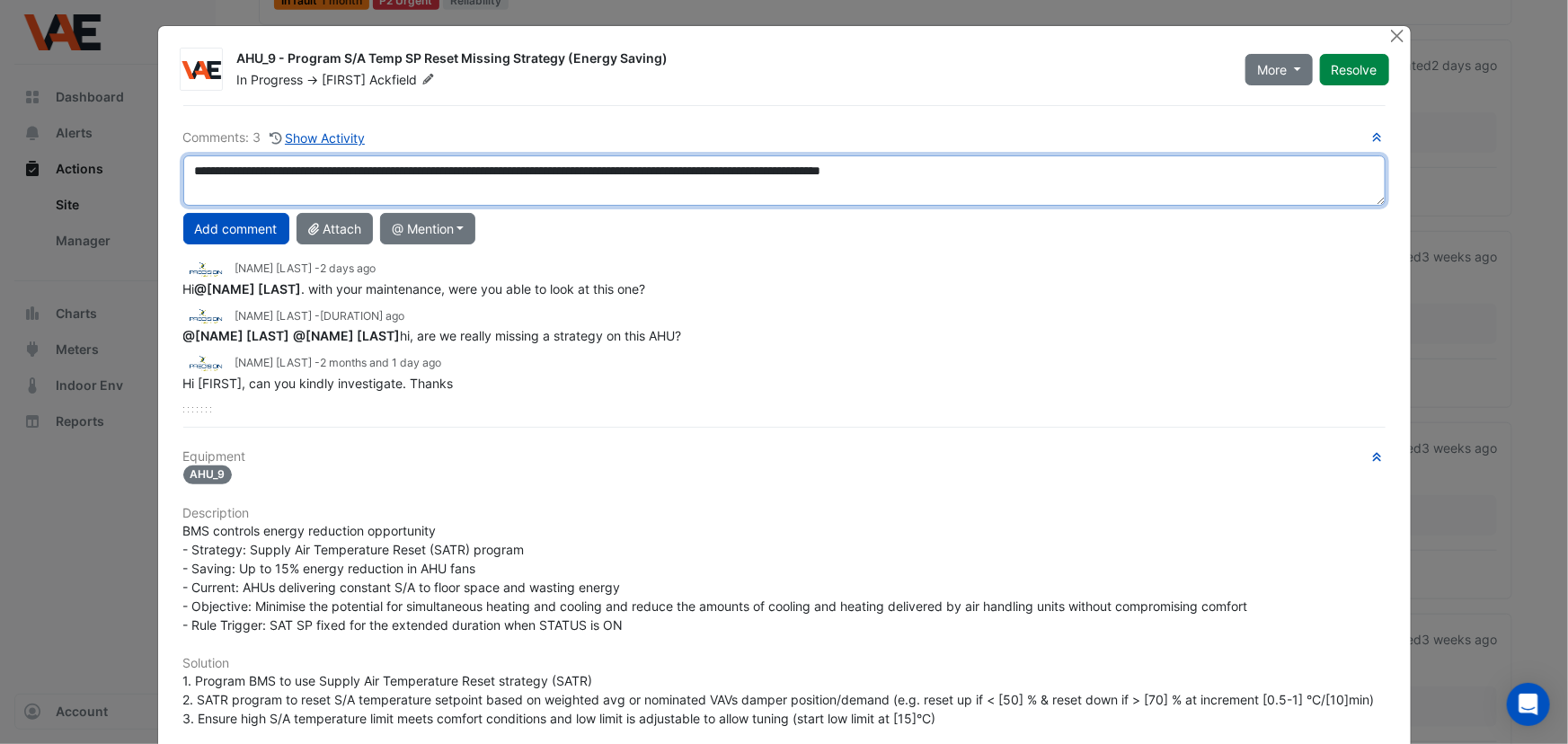 click on "**********" at bounding box center [784, 181] 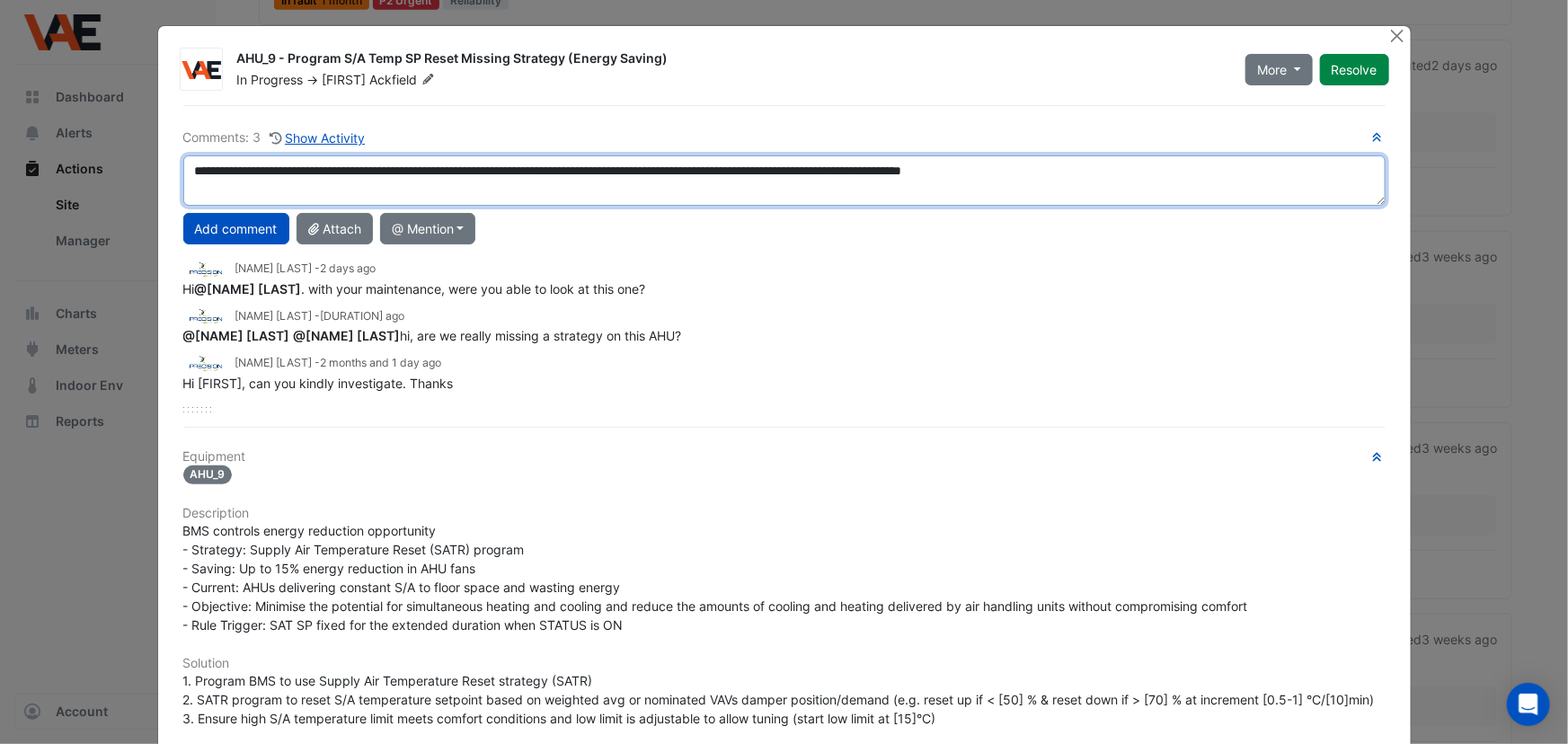 click on "**********" at bounding box center (784, 181) 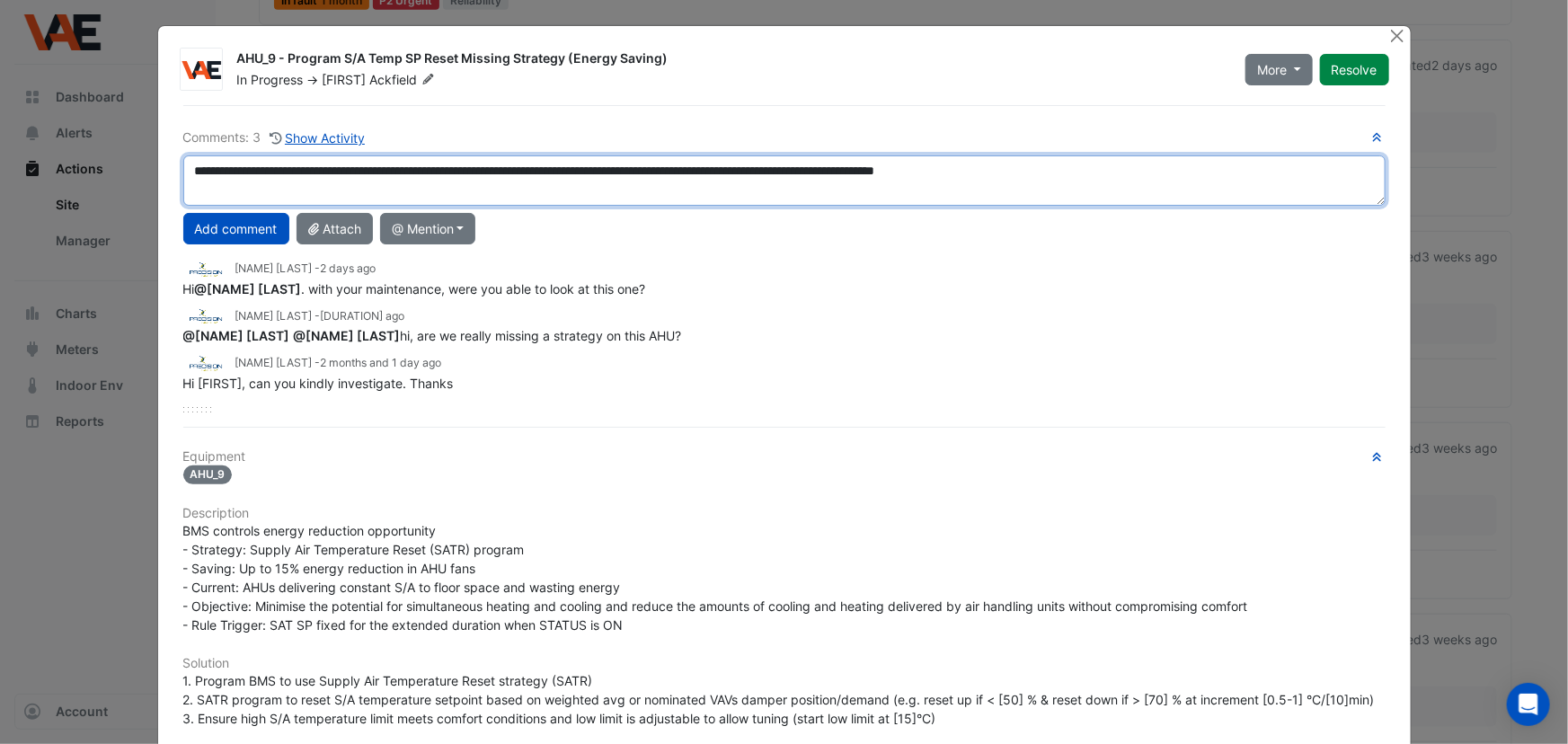 click on "**********" at bounding box center (784, 181) 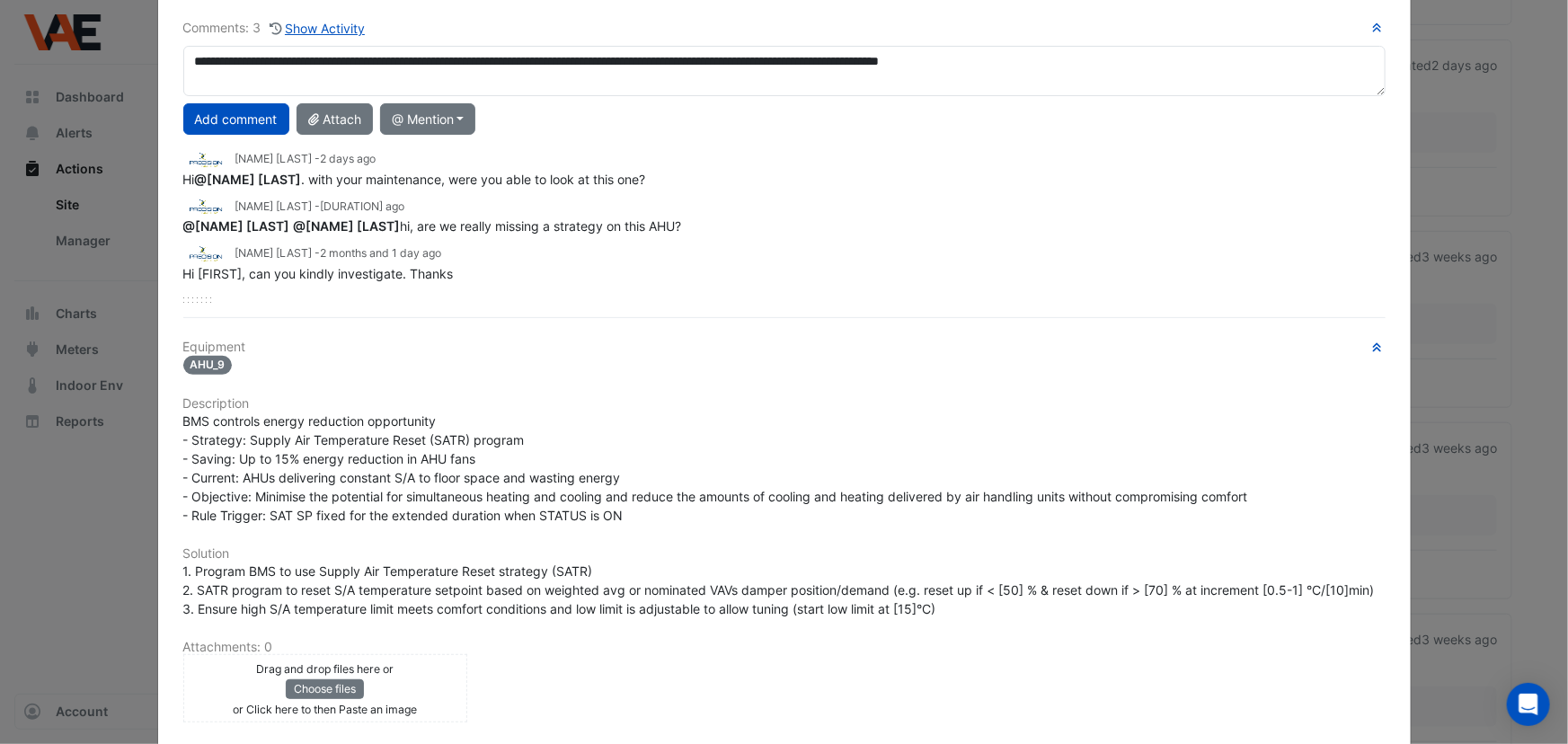 scroll, scrollTop: 81, scrollLeft: 0, axis: vertical 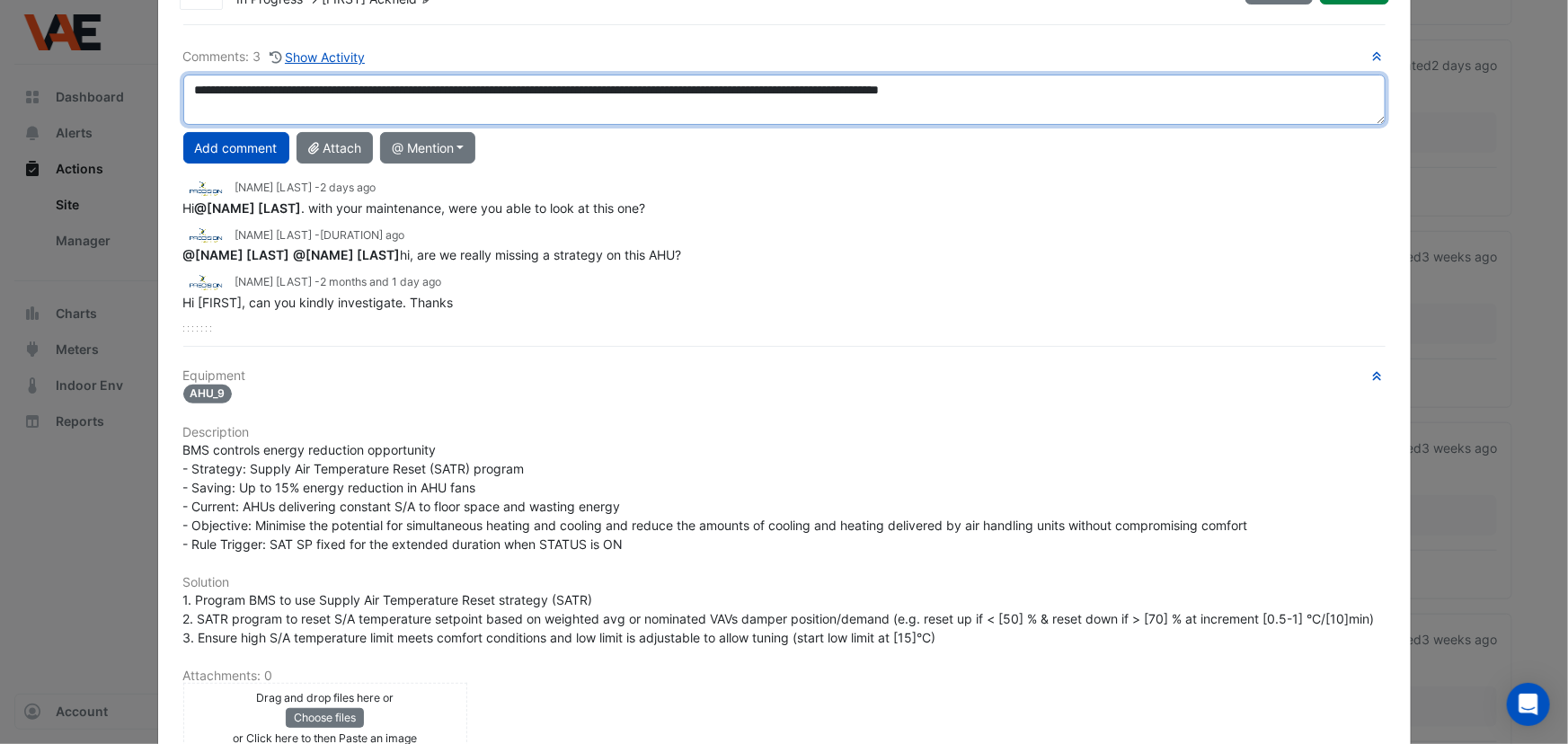click on "**********" at bounding box center [784, 100] 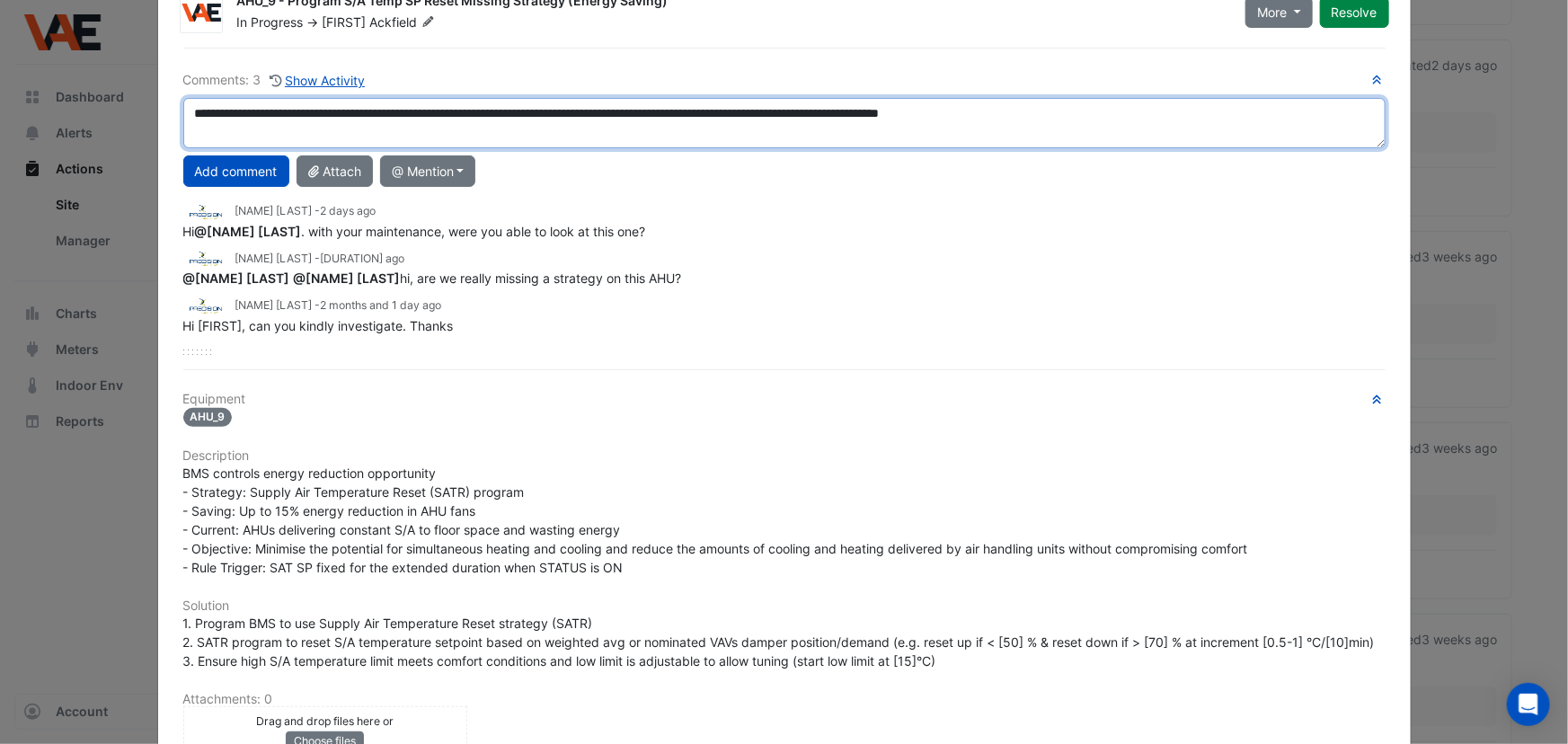 scroll, scrollTop: 0, scrollLeft: 0, axis: both 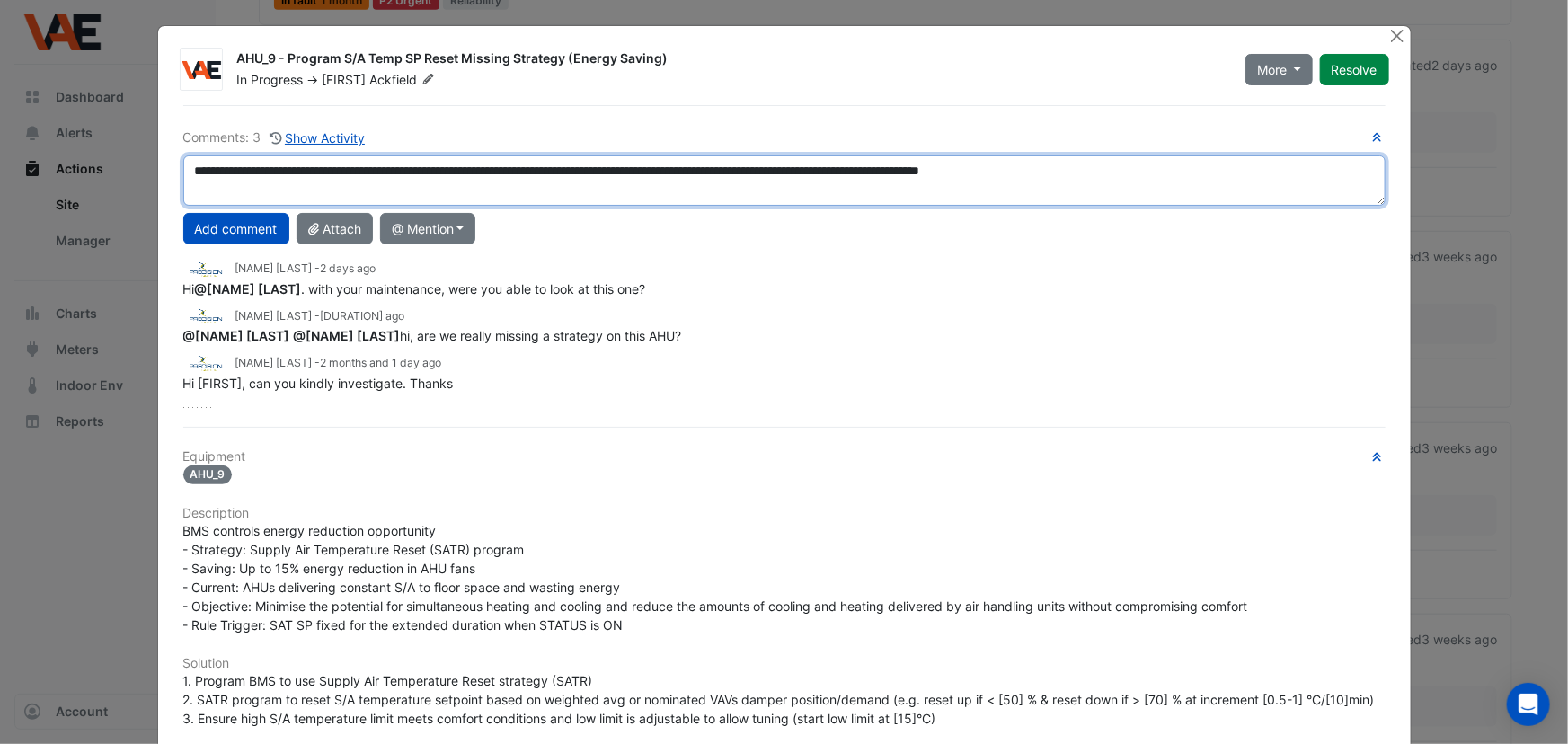 click on "**********" at bounding box center [784, 181] 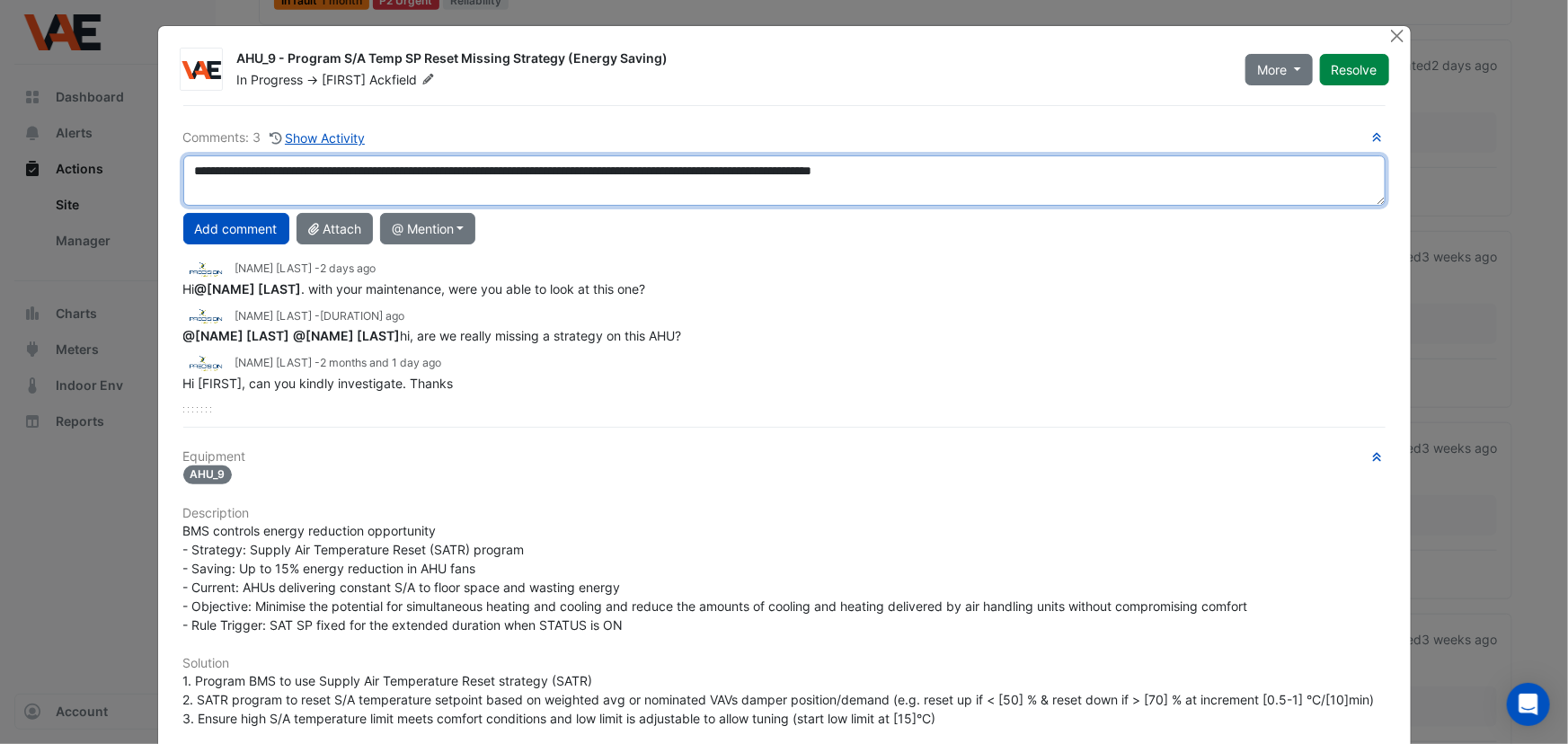 click on "**********" at bounding box center [784, 181] 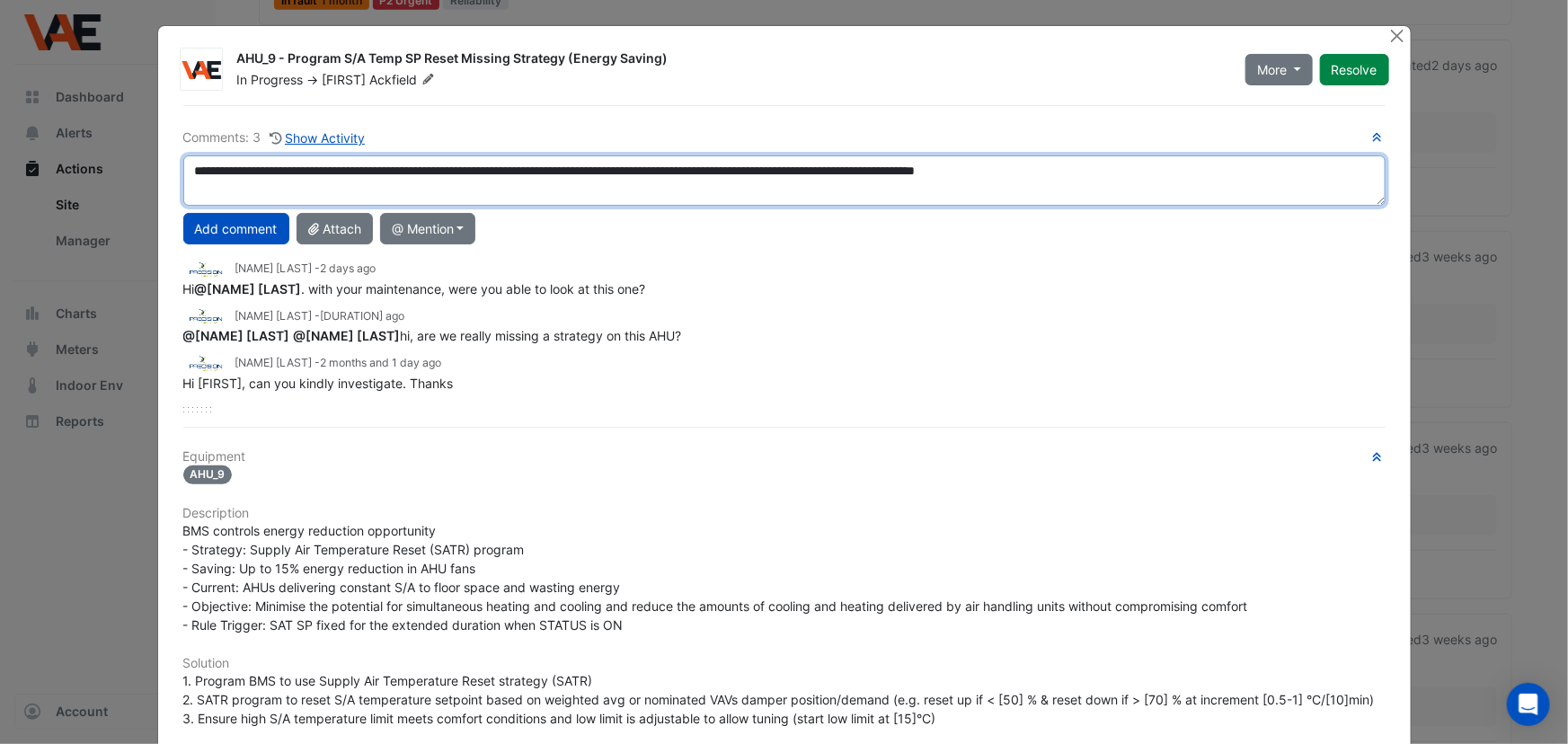 click on "**********" at bounding box center [784, 181] 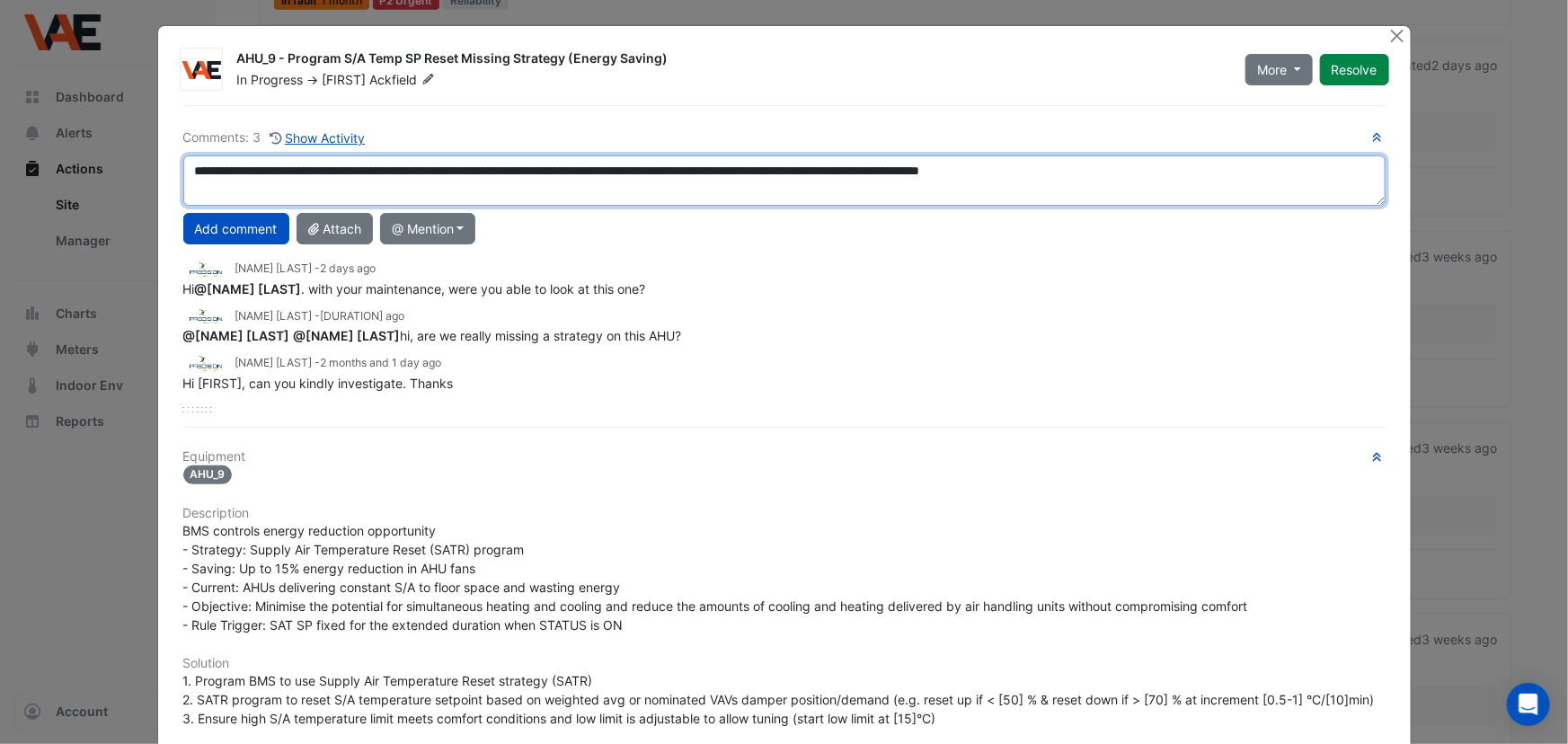 click on "**********" at bounding box center (784, 181) 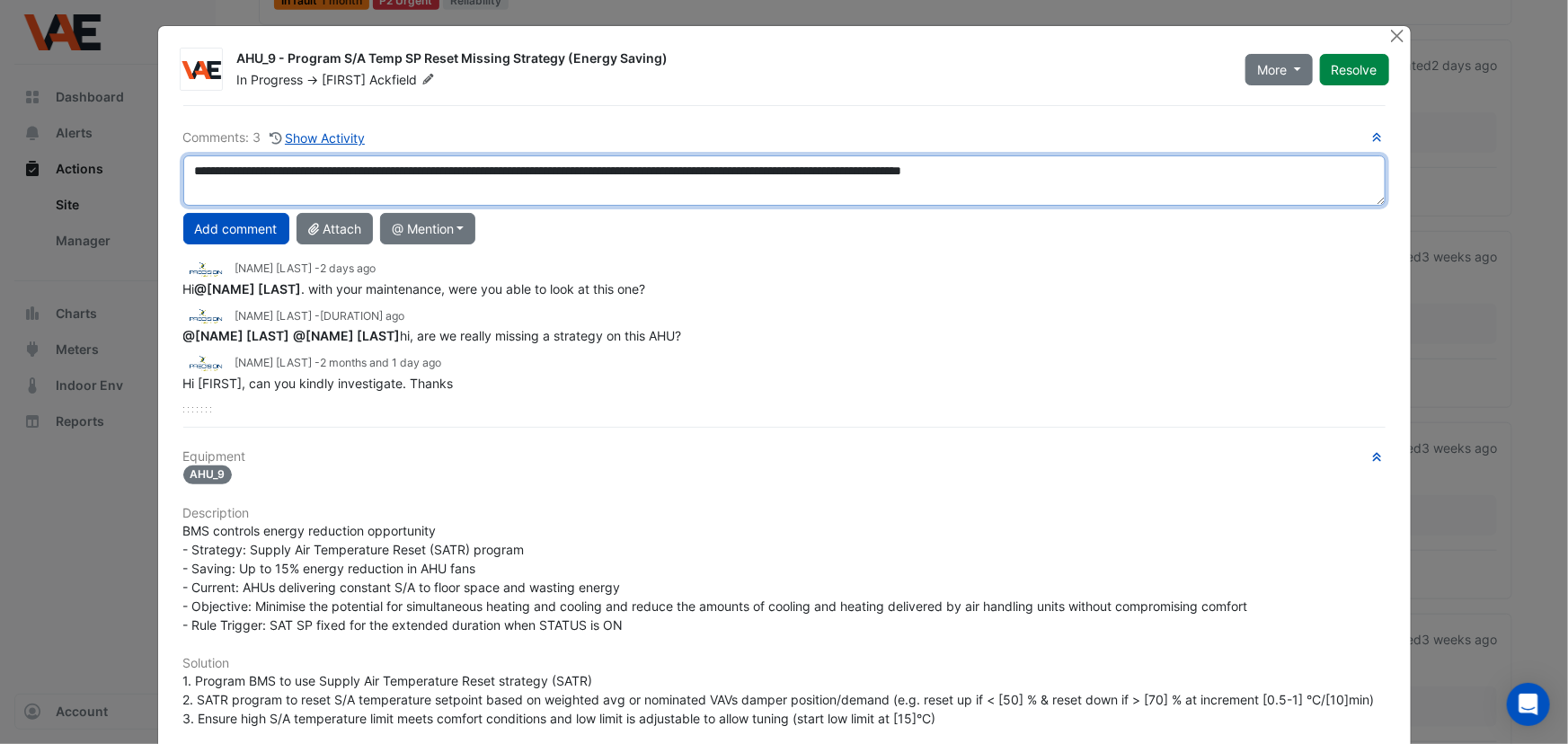 click on "**********" at bounding box center [784, 181] 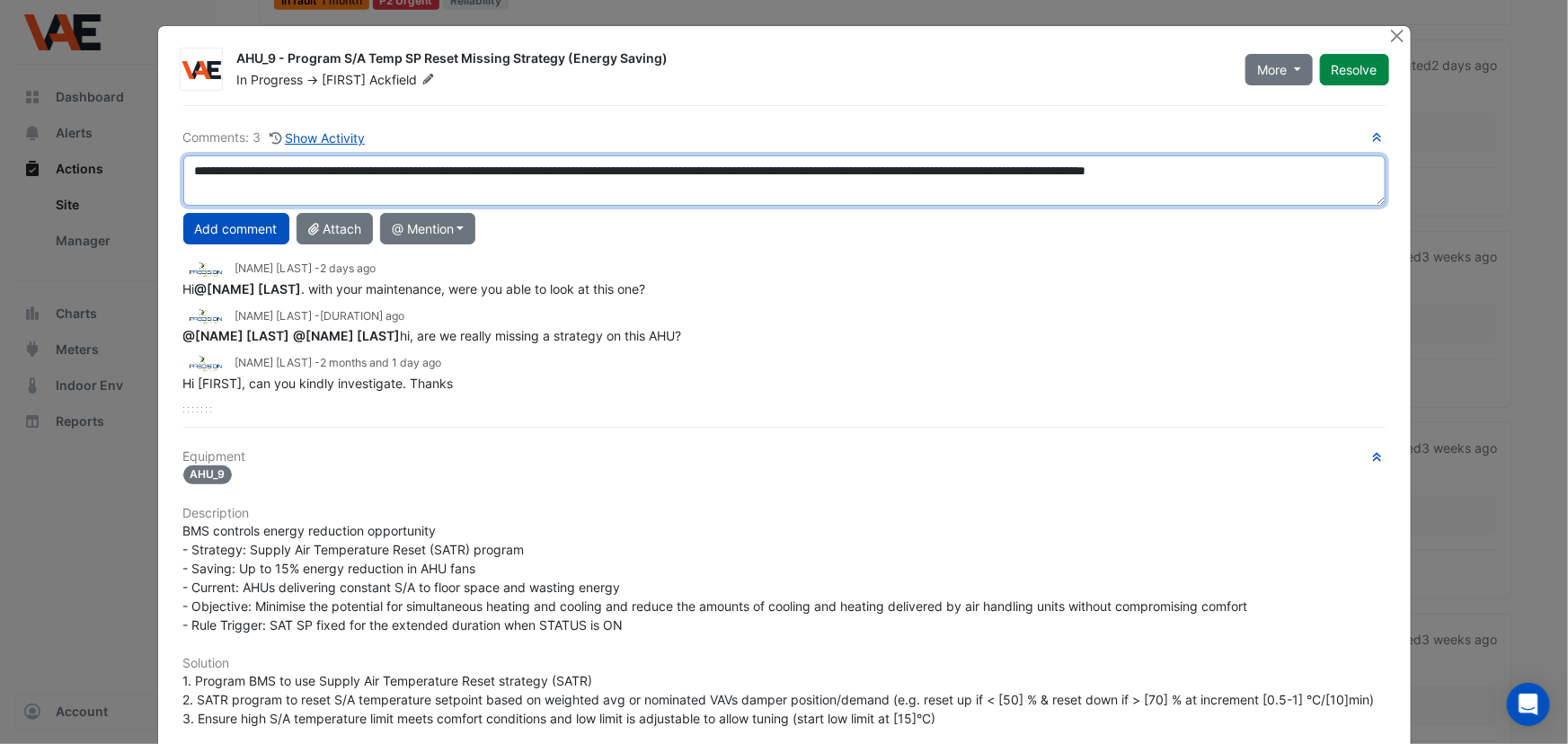 click on "**********" at bounding box center [784, 181] 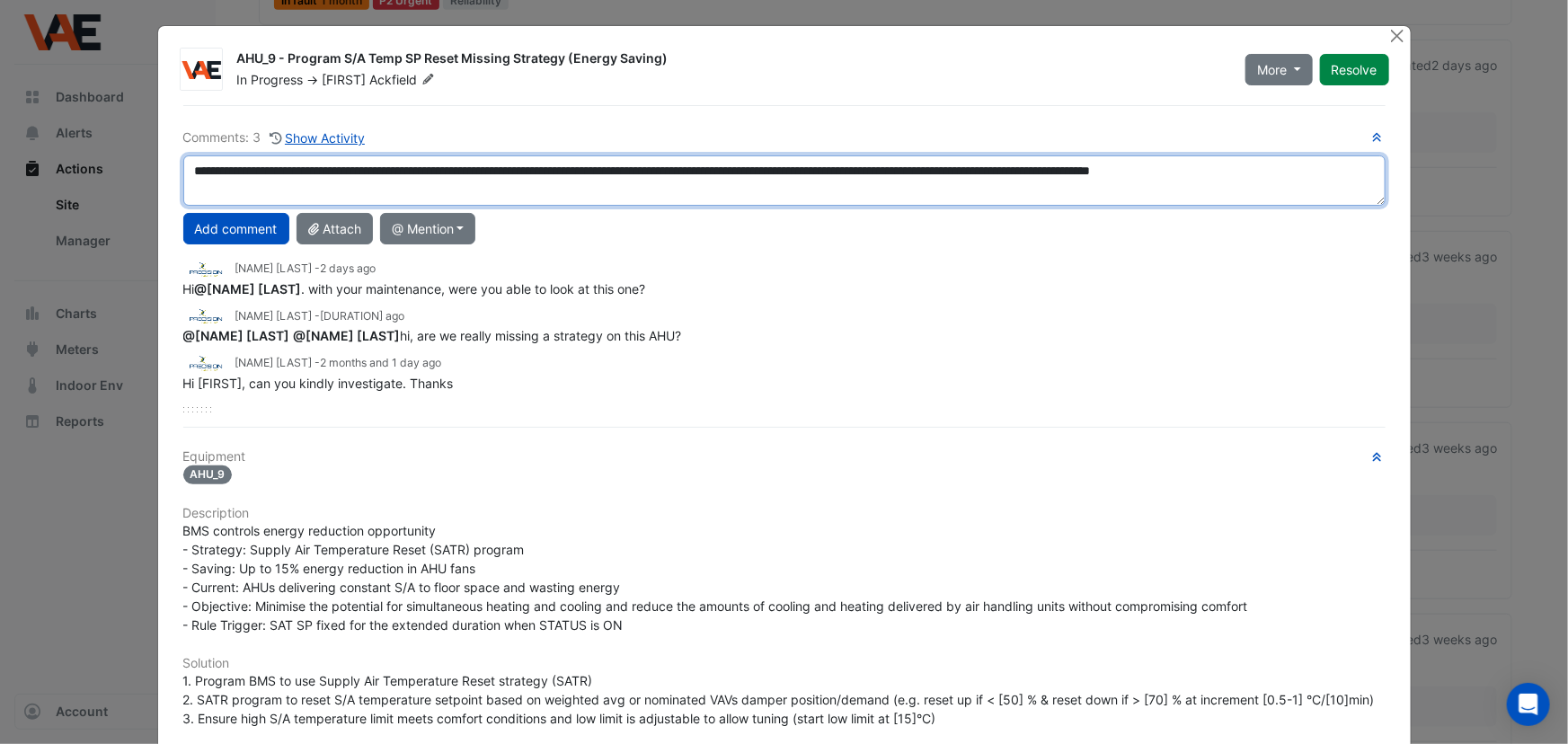 click on "**********" at bounding box center (784, 181) 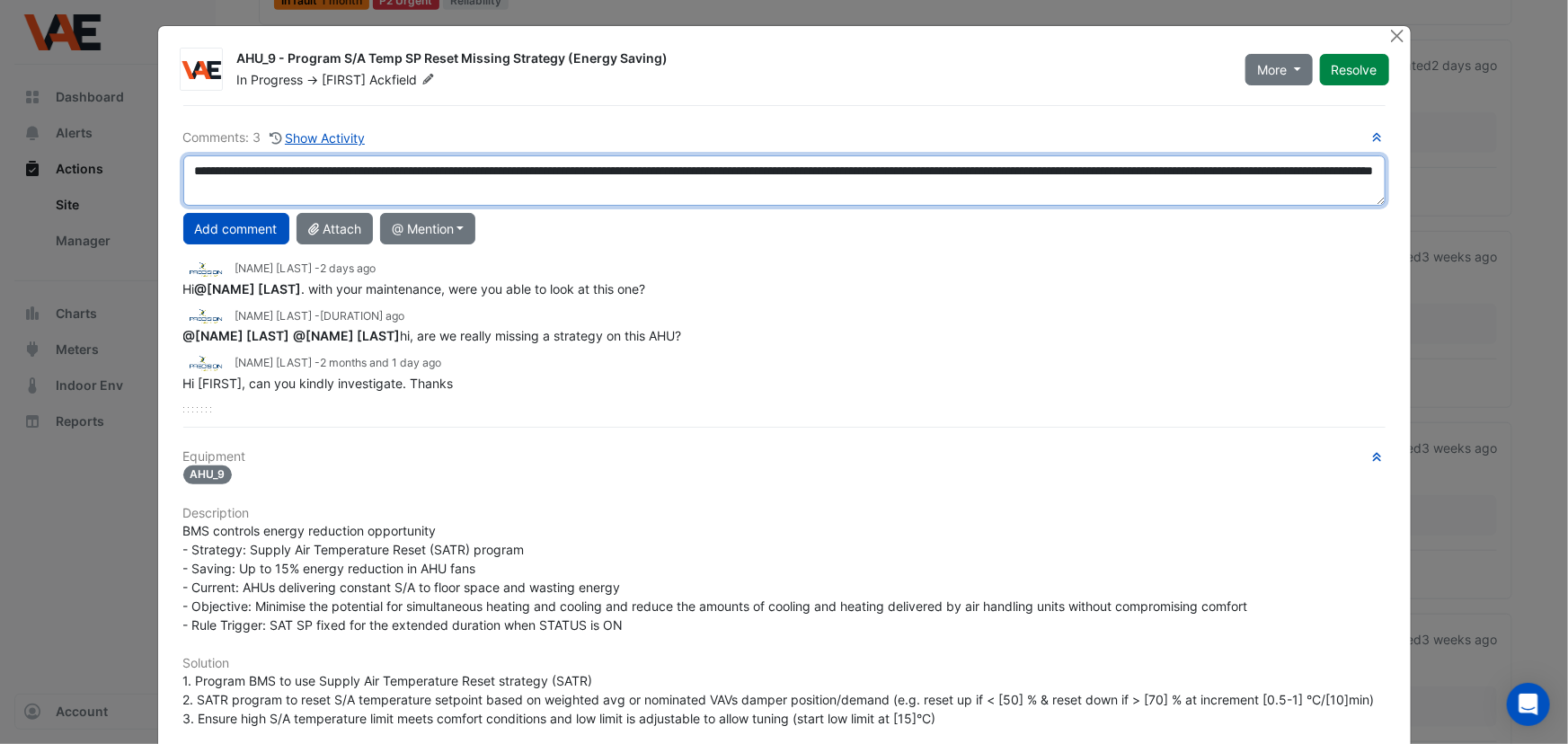 click on "**********" at bounding box center (784, 181) 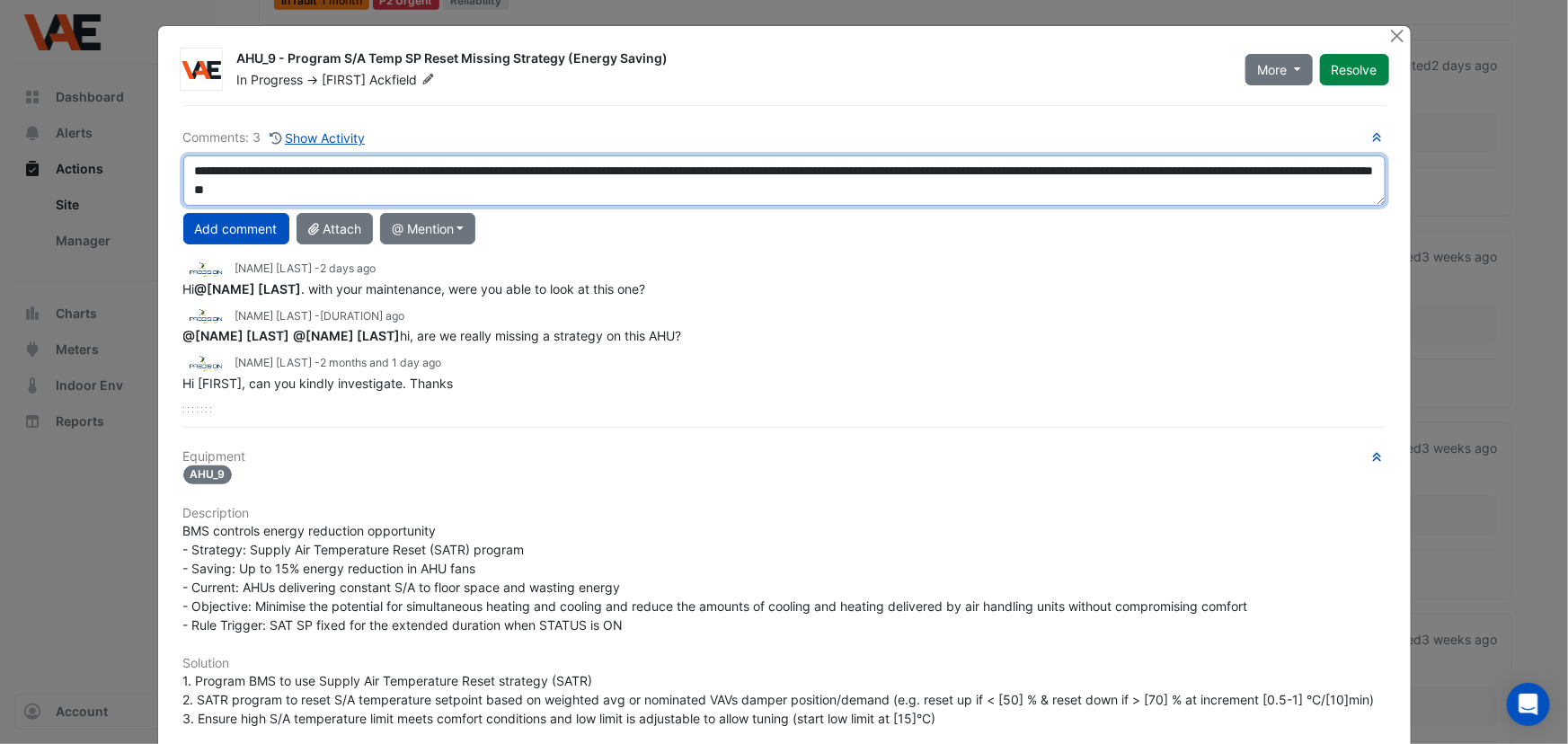 click on "**********" at bounding box center (784, 181) 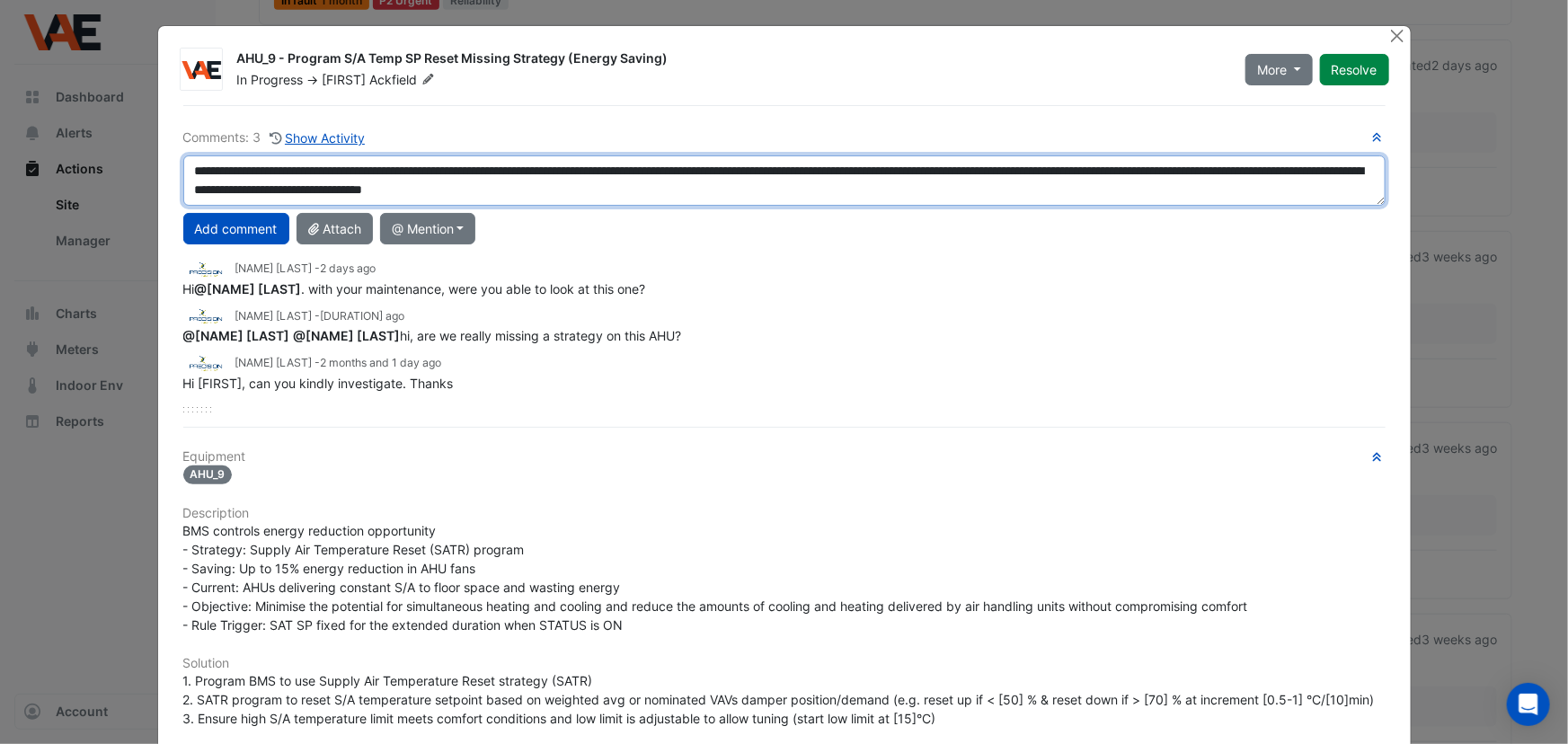 drag, startPoint x: 792, startPoint y: 191, endPoint x: 567, endPoint y: 188, distance: 225.02 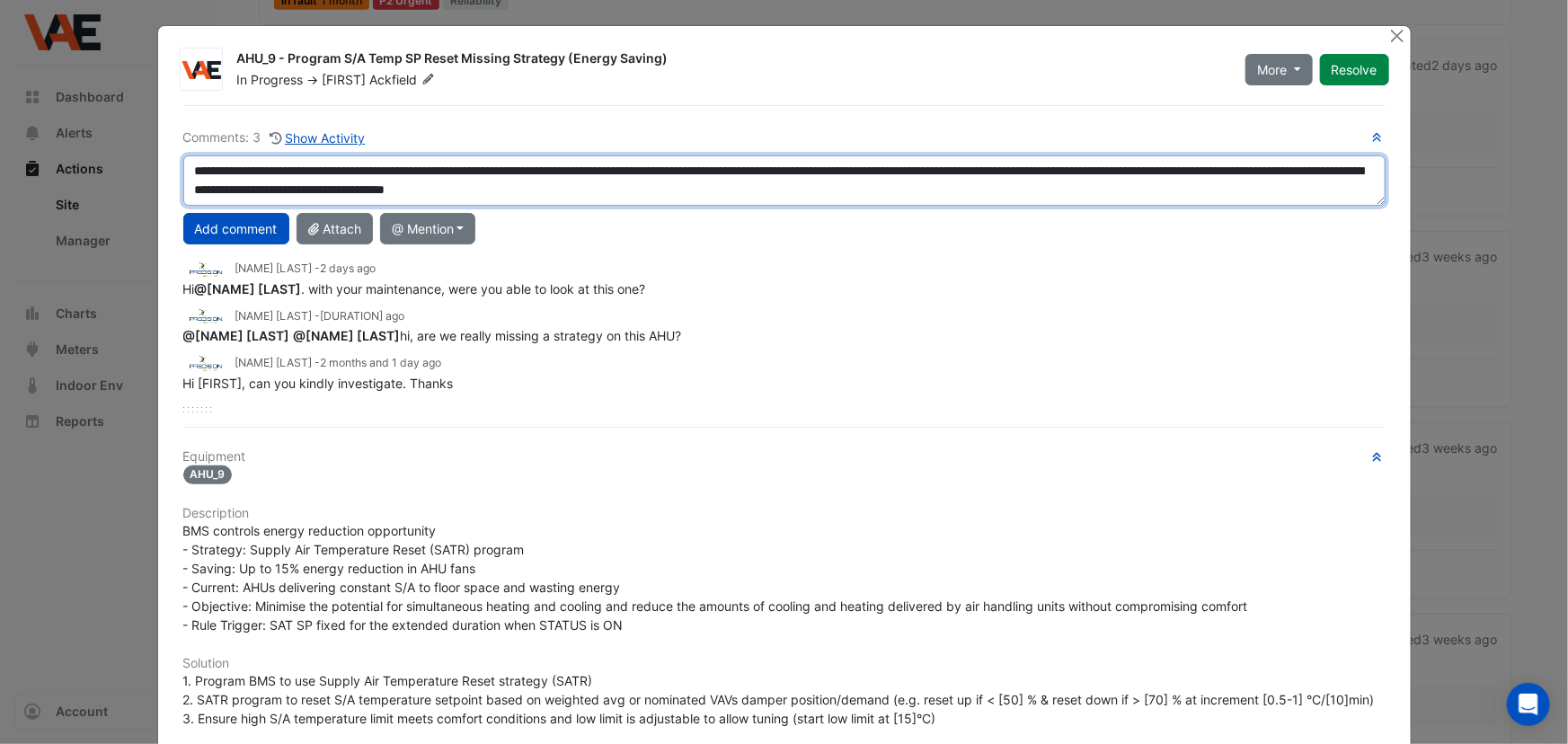 drag, startPoint x: 825, startPoint y: 187, endPoint x: 735, endPoint y: 187, distance: 90 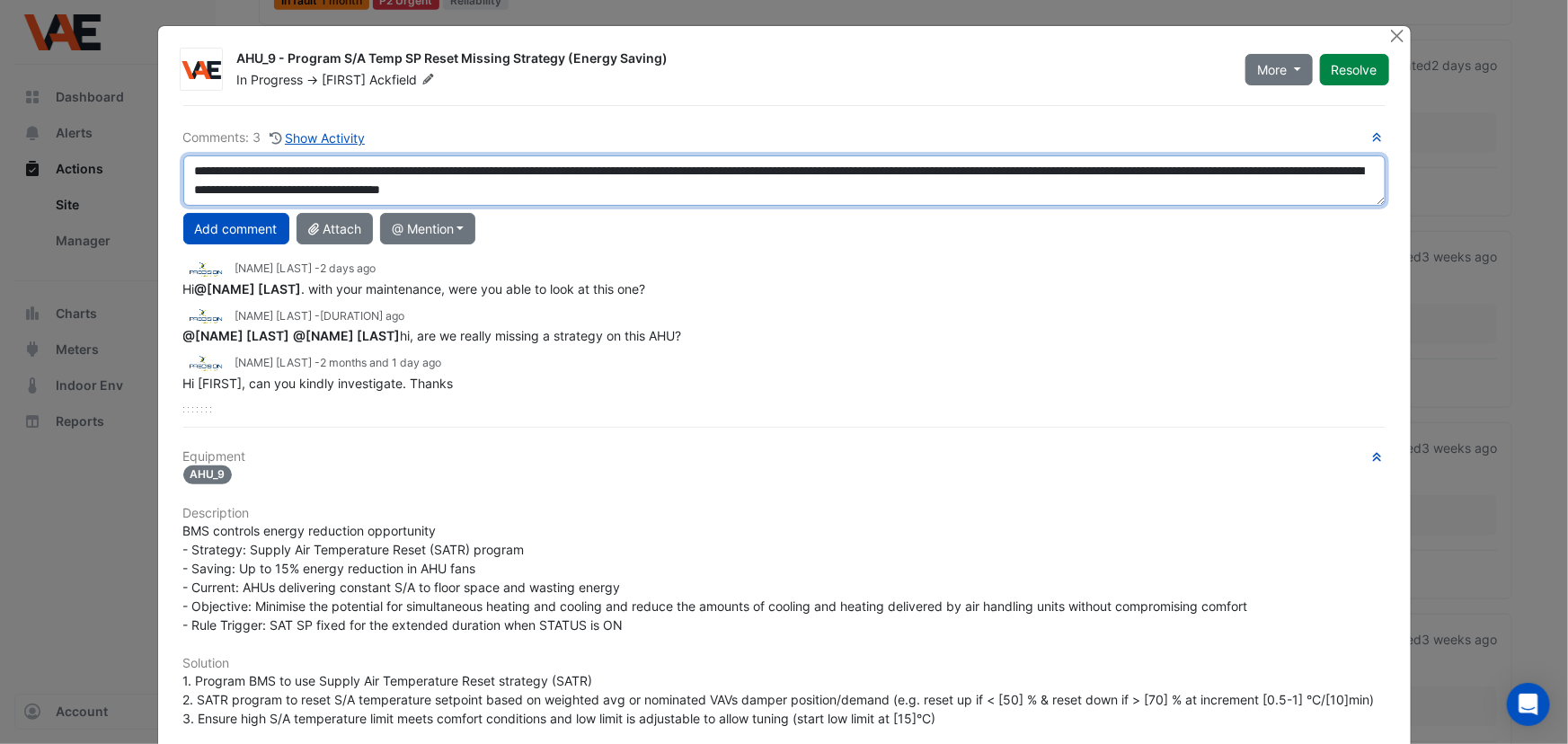 click on "**********" at bounding box center (784, 181) 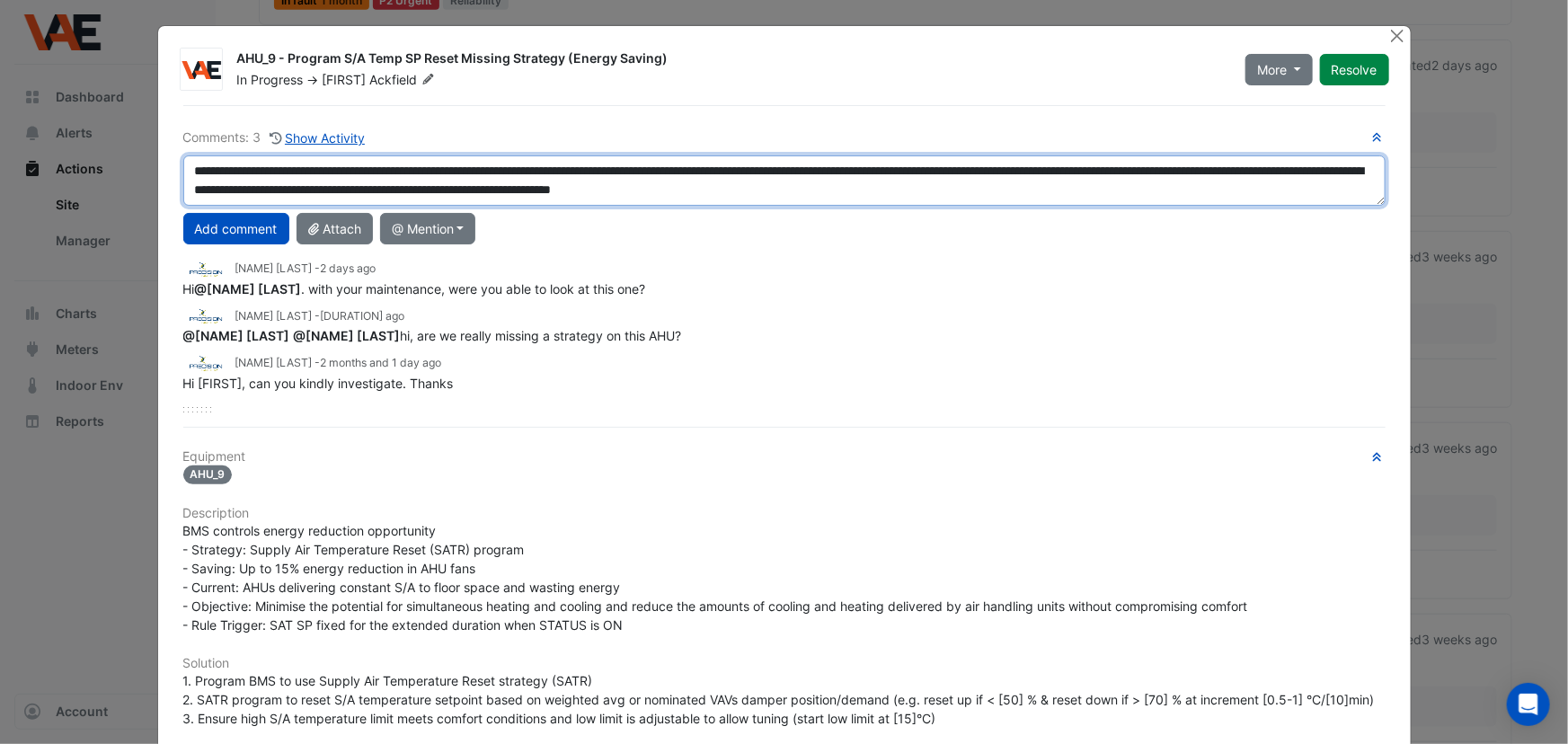 click on "**********" at bounding box center (784, 181) 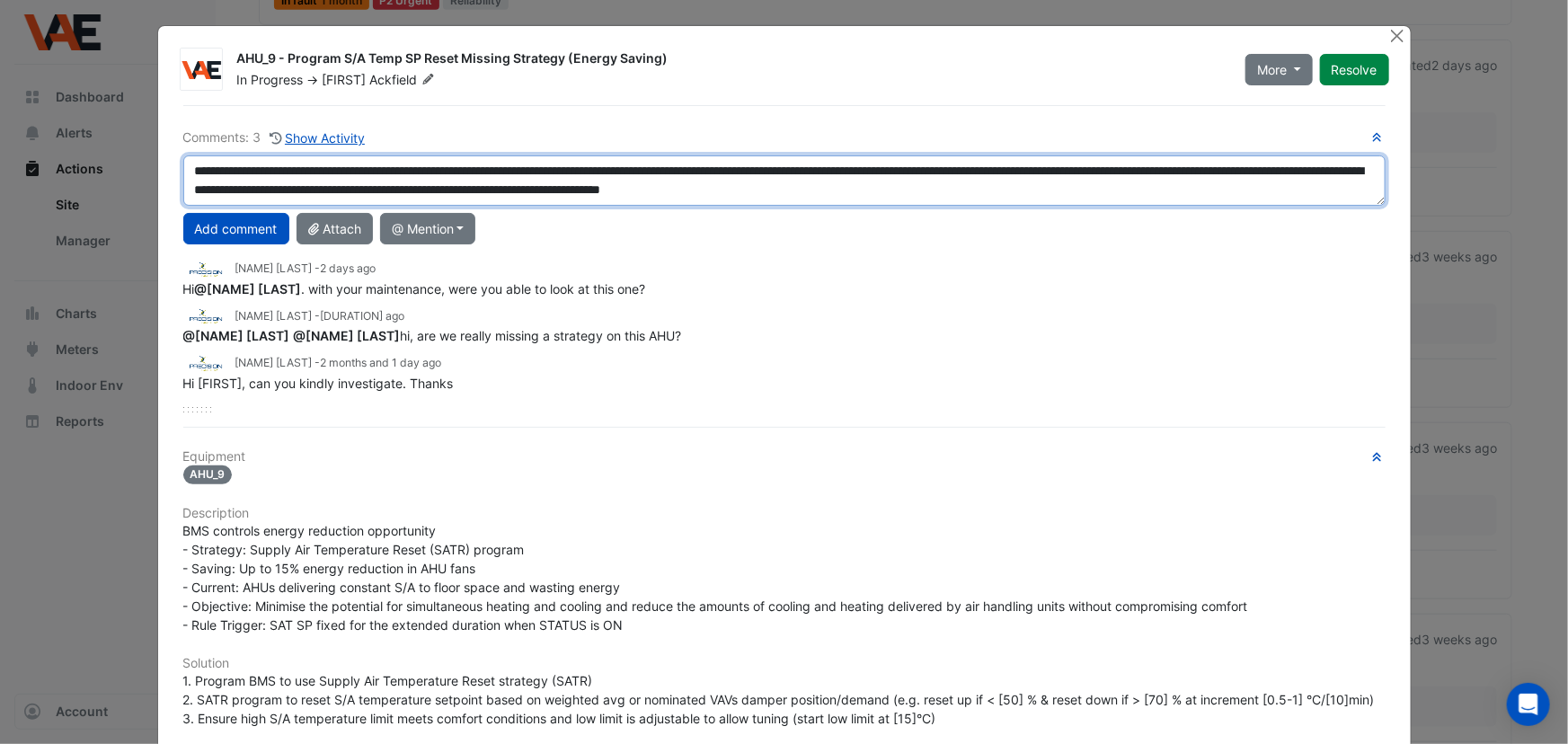 click on "**********" at bounding box center (784, 181) 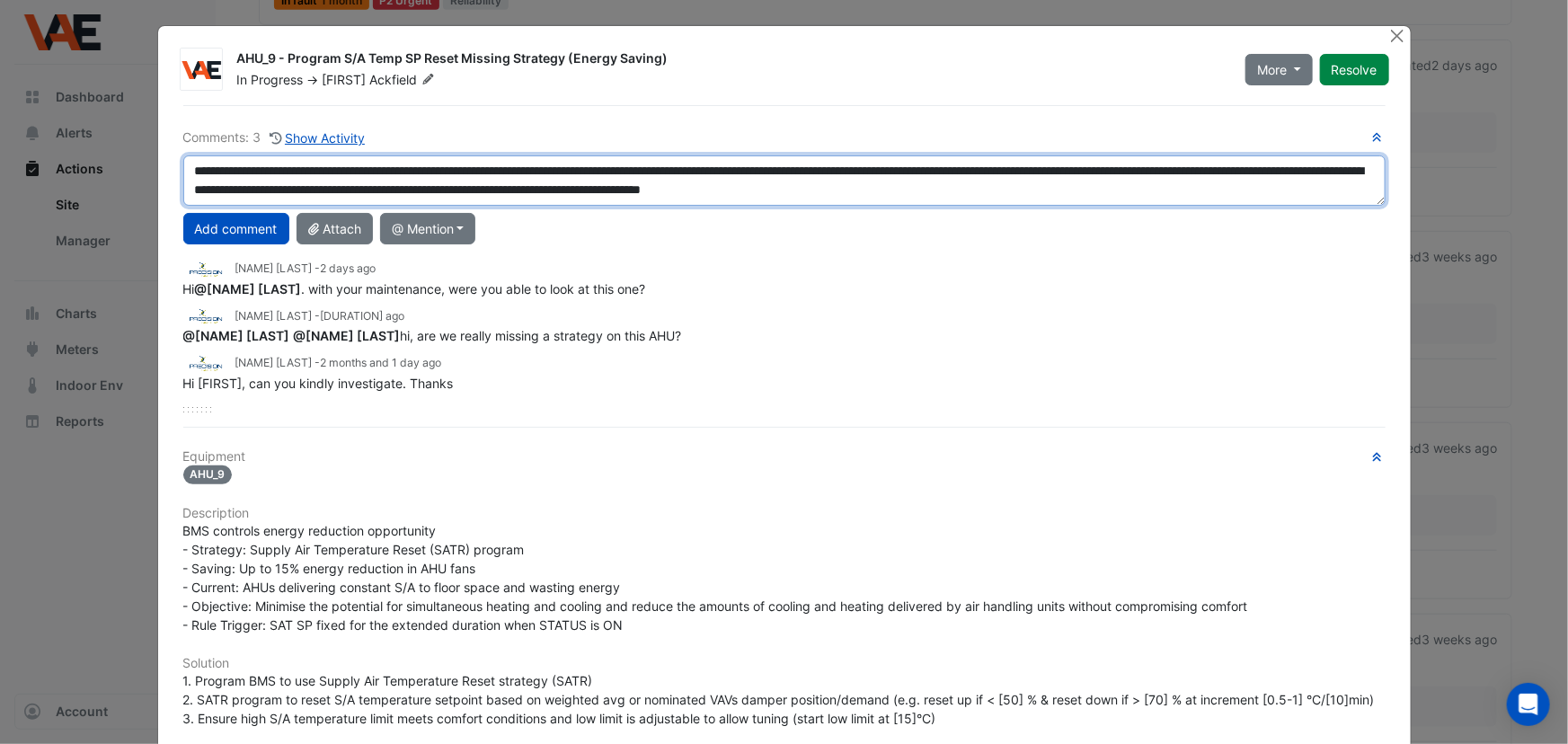 click on "**********" at bounding box center [784, 181] 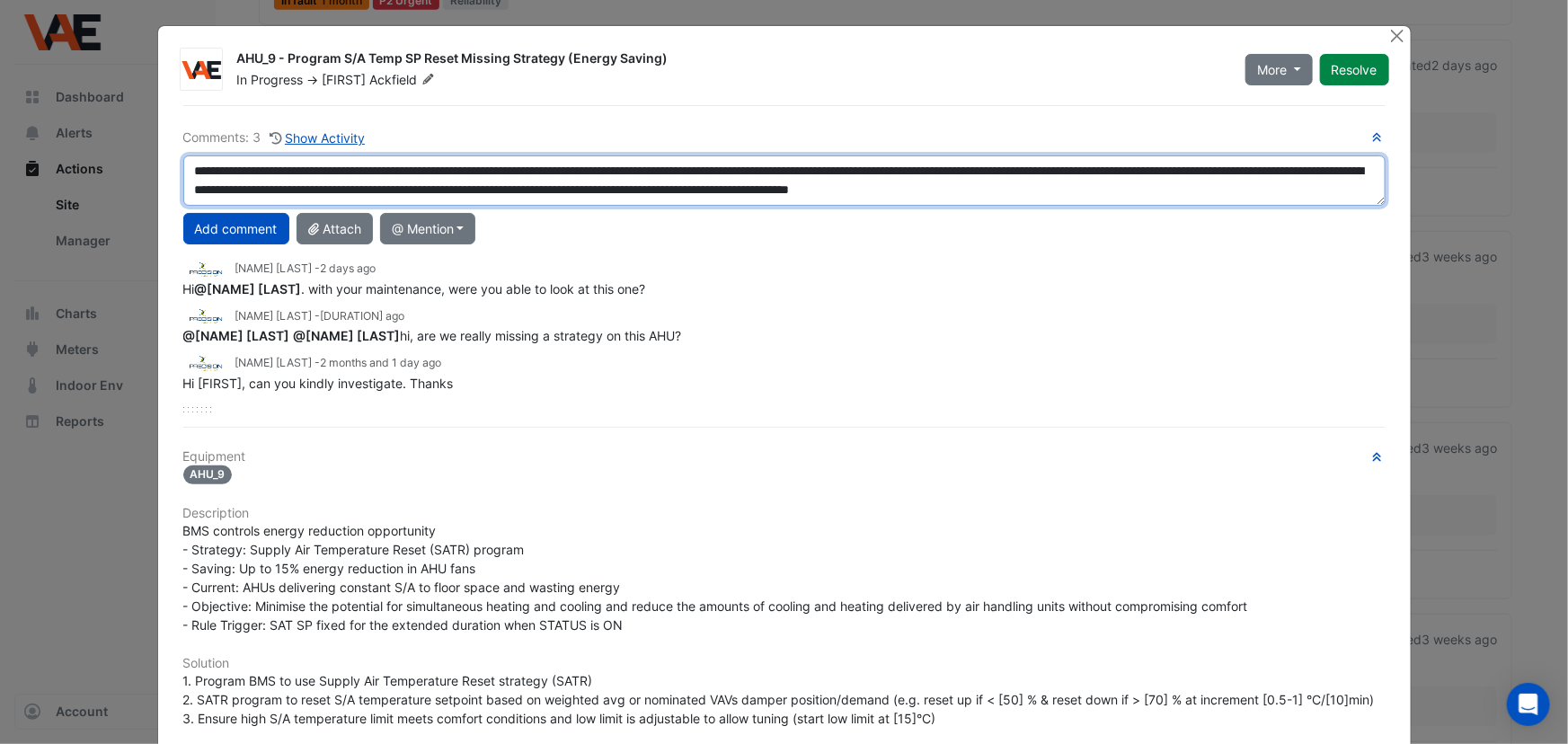 click on "**********" at bounding box center [784, 181] 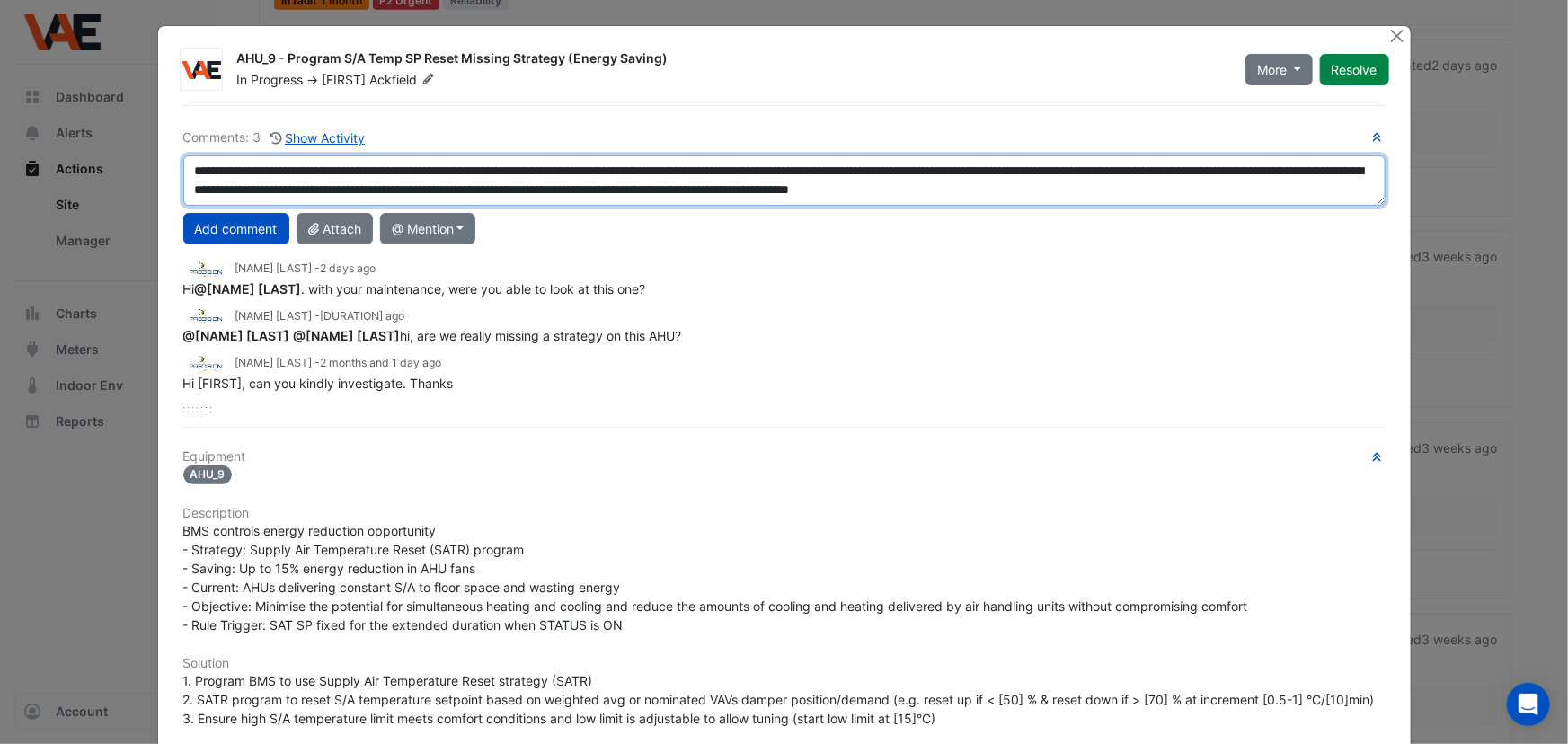 click on "**********" at bounding box center [784, 181] 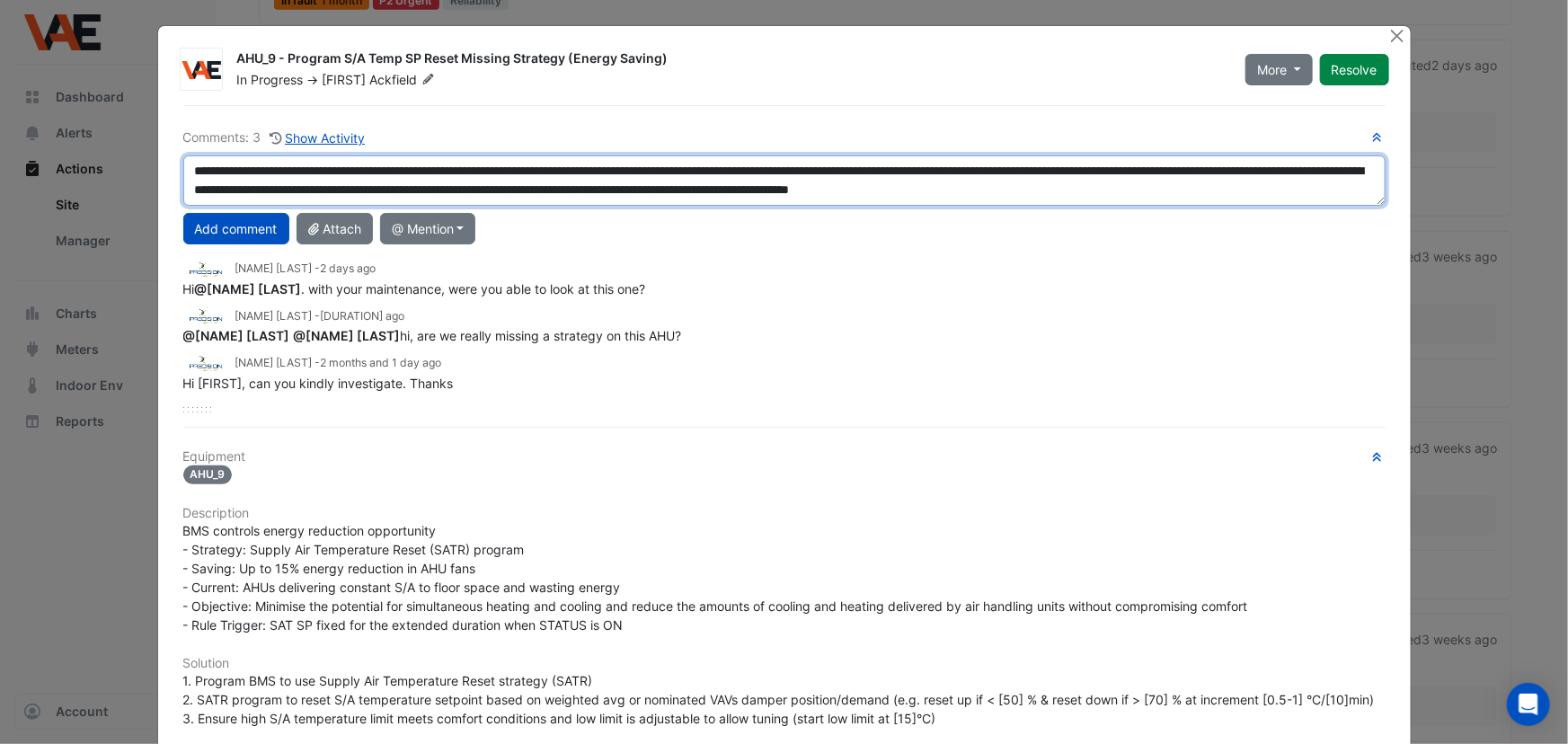 drag, startPoint x: 960, startPoint y: 189, endPoint x: 898, endPoint y: 189, distance: 62 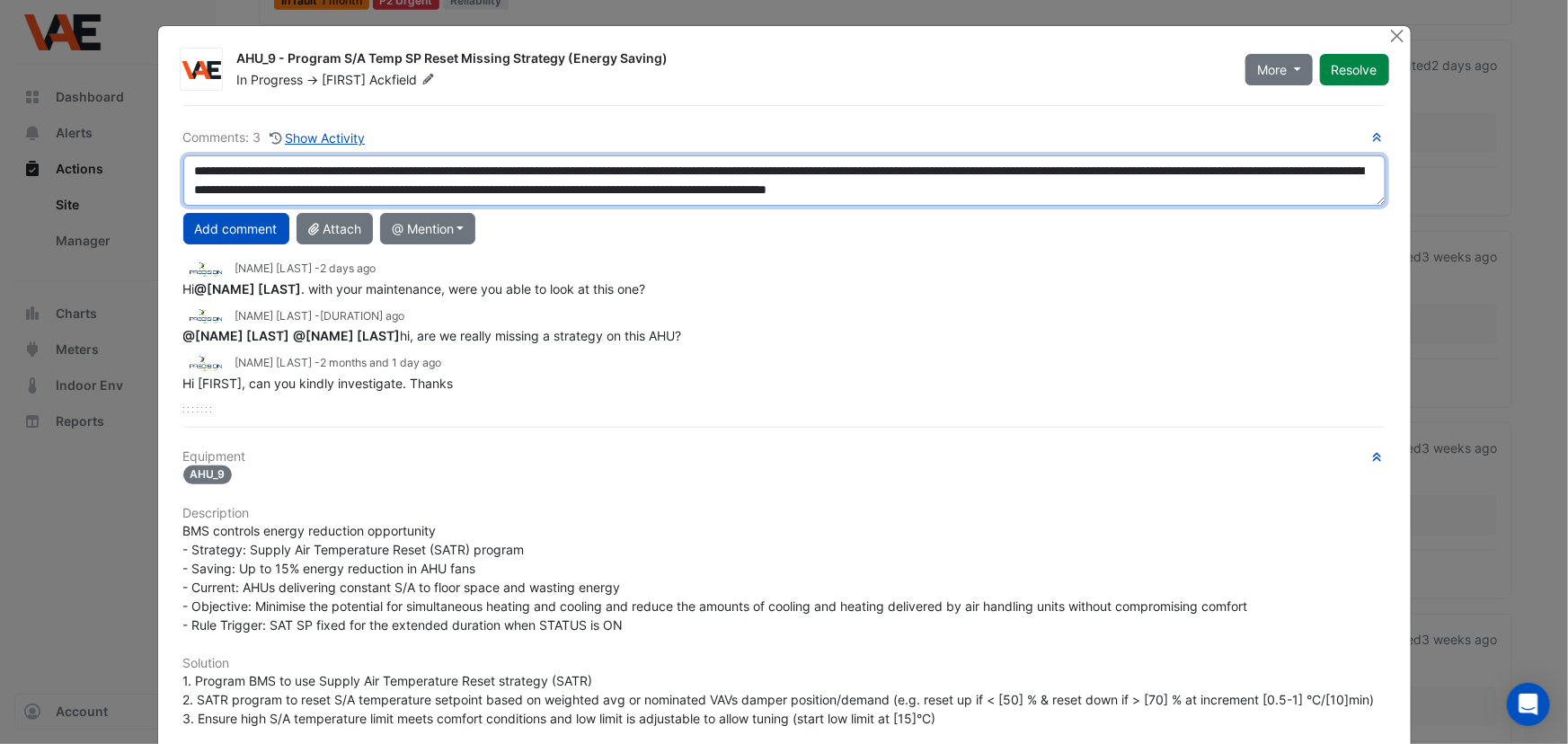 click on "**********" at bounding box center [784, 181] 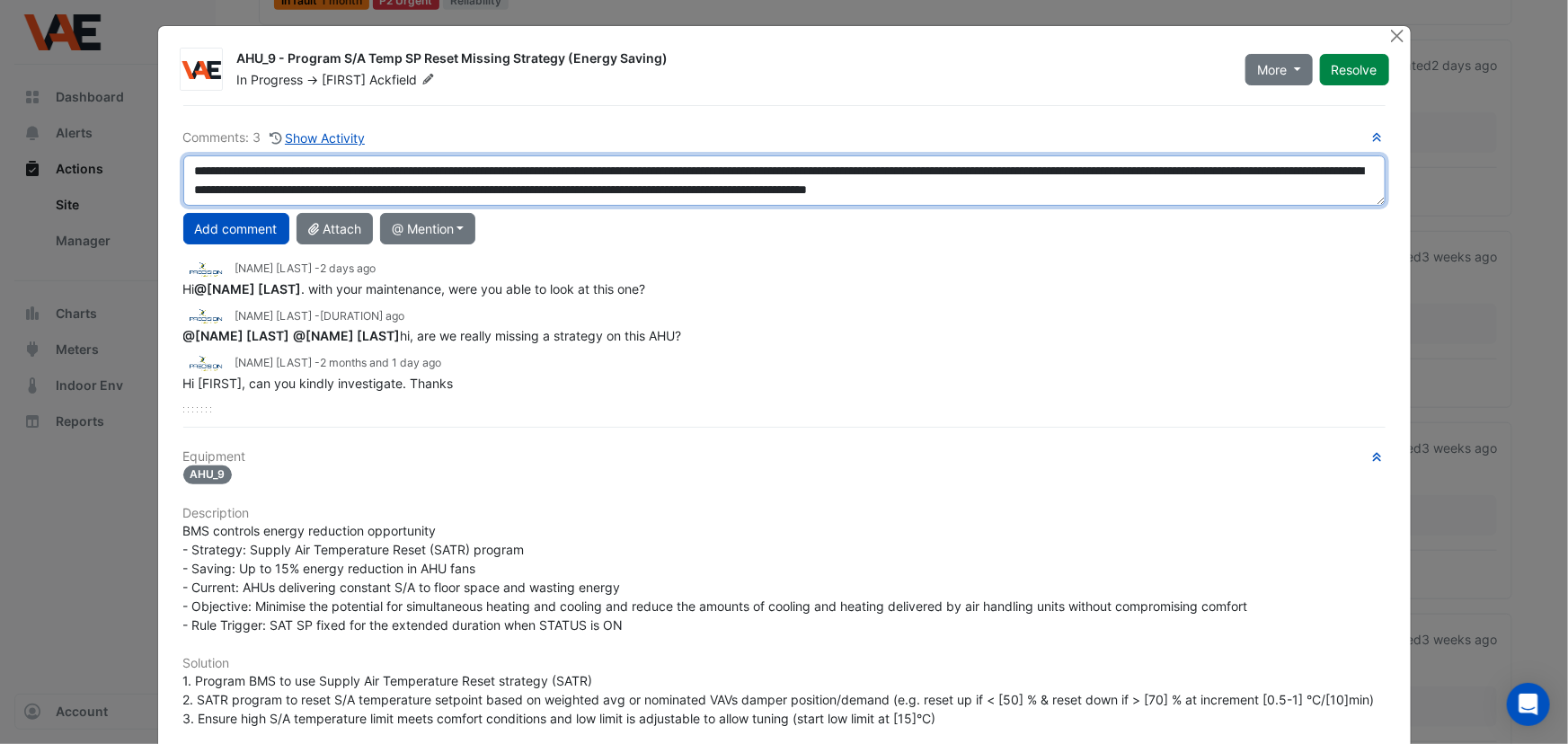 scroll, scrollTop: 12, scrollLeft: 0, axis: vertical 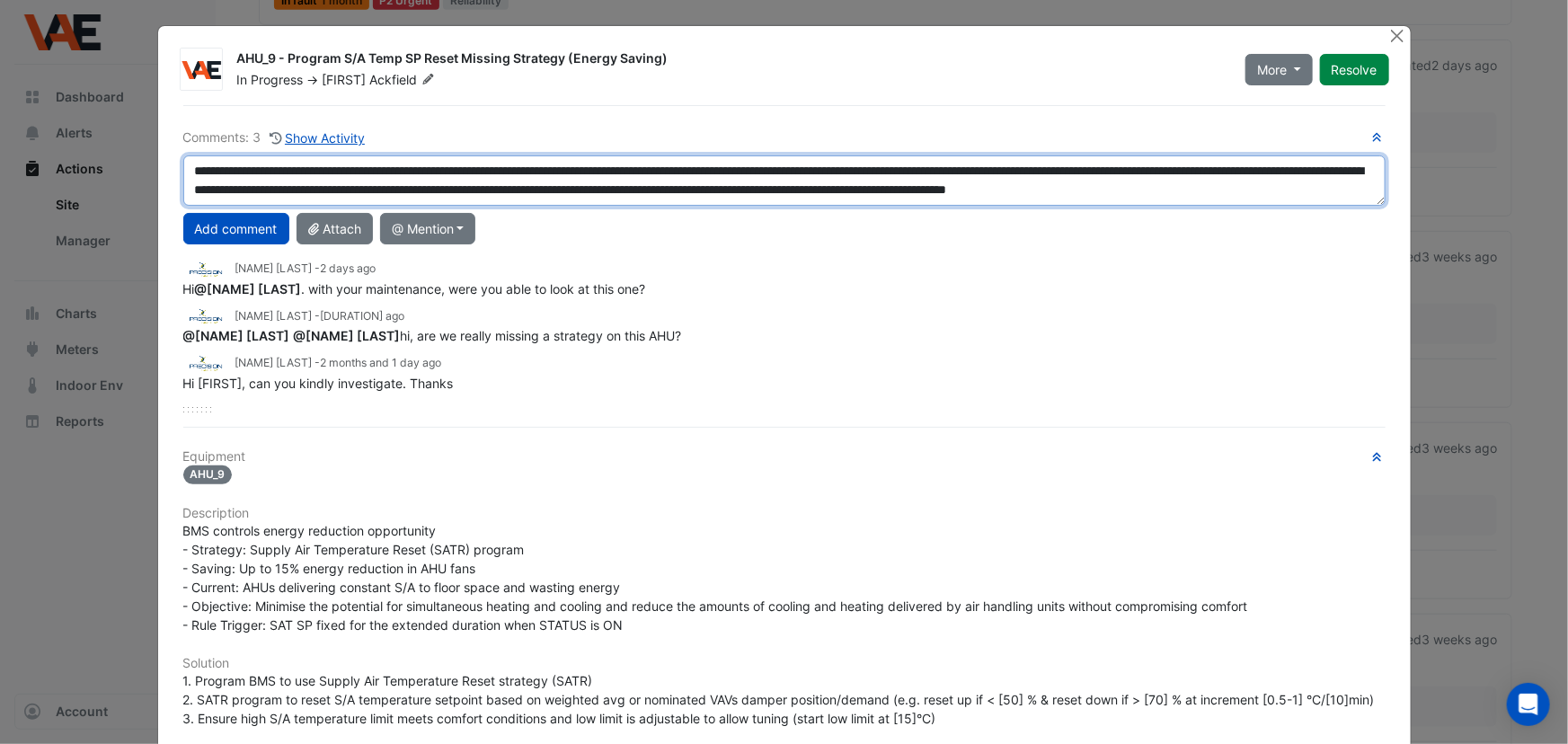 click on "**********" at bounding box center [784, 181] 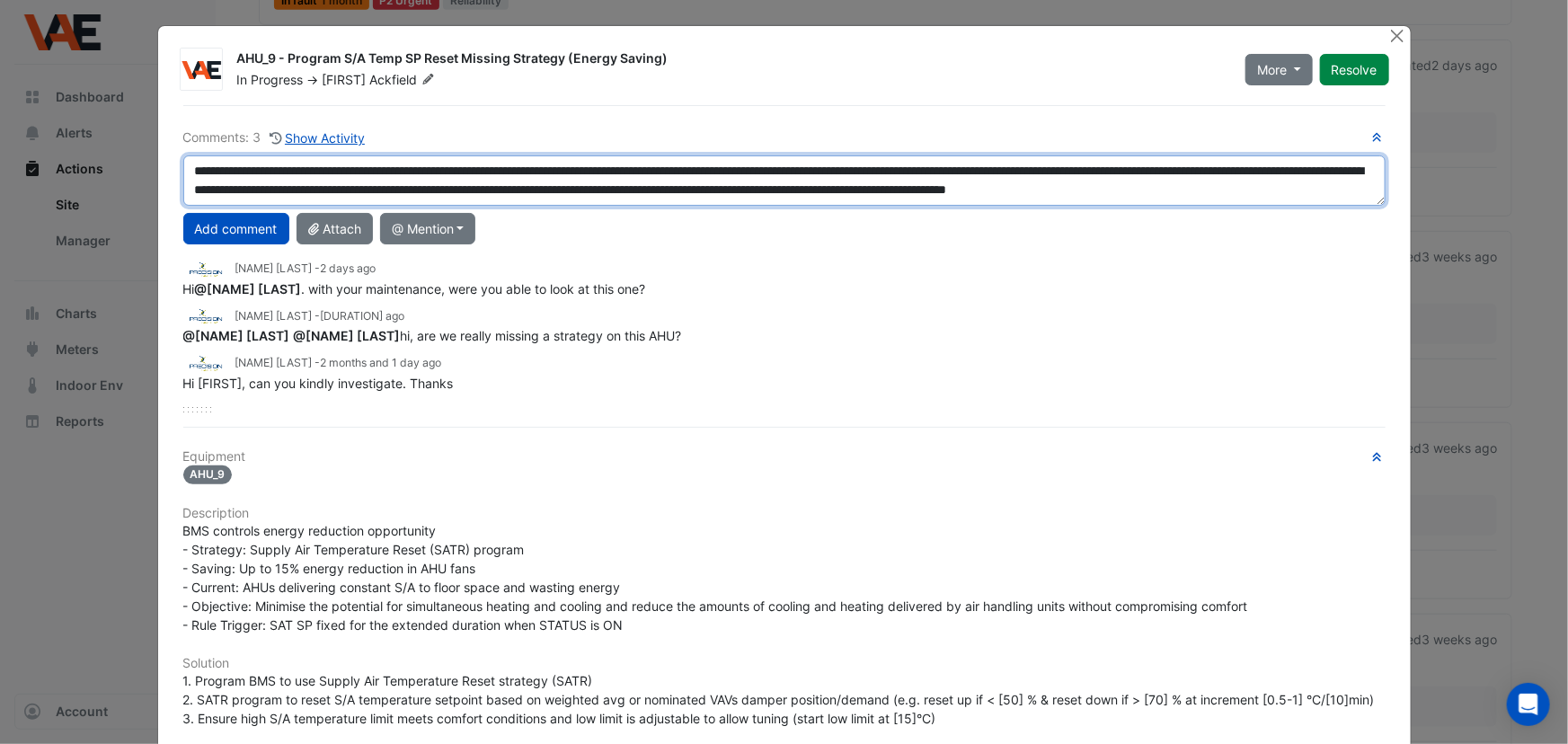 click on "**********" at bounding box center [784, 181] 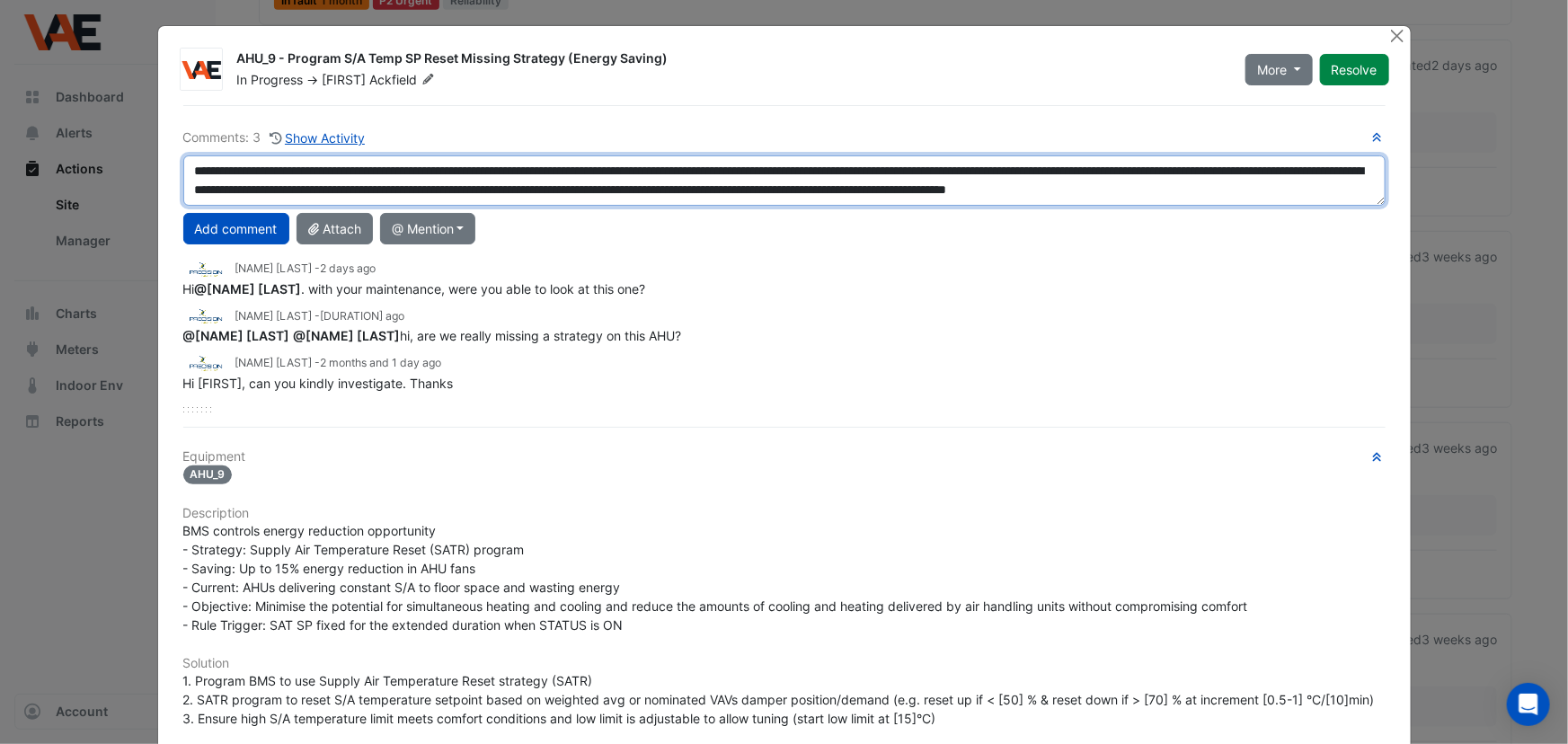 click on "**********" at bounding box center (784, 181) 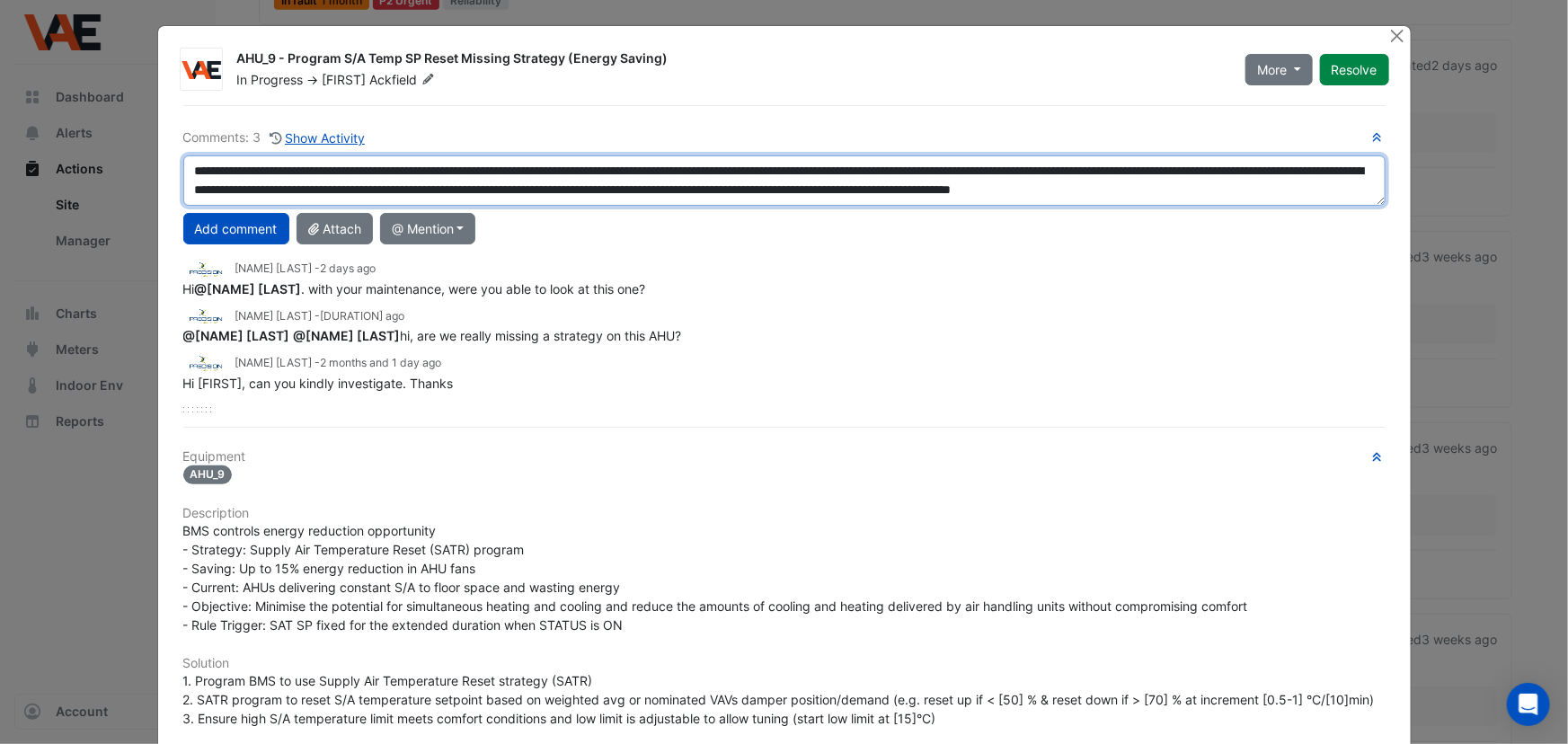 scroll, scrollTop: 0, scrollLeft: 0, axis: both 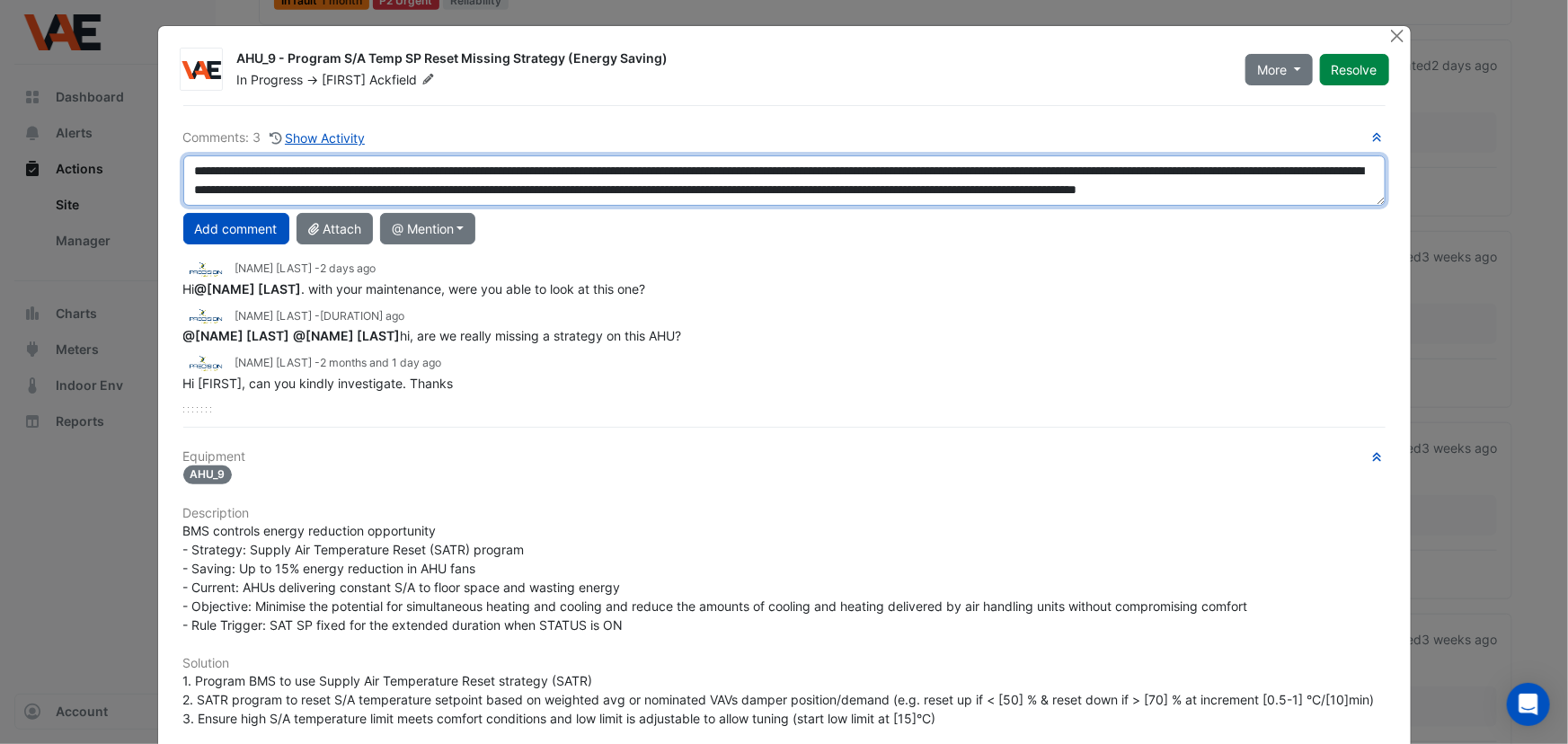 click on "**********" at bounding box center [784, 181] 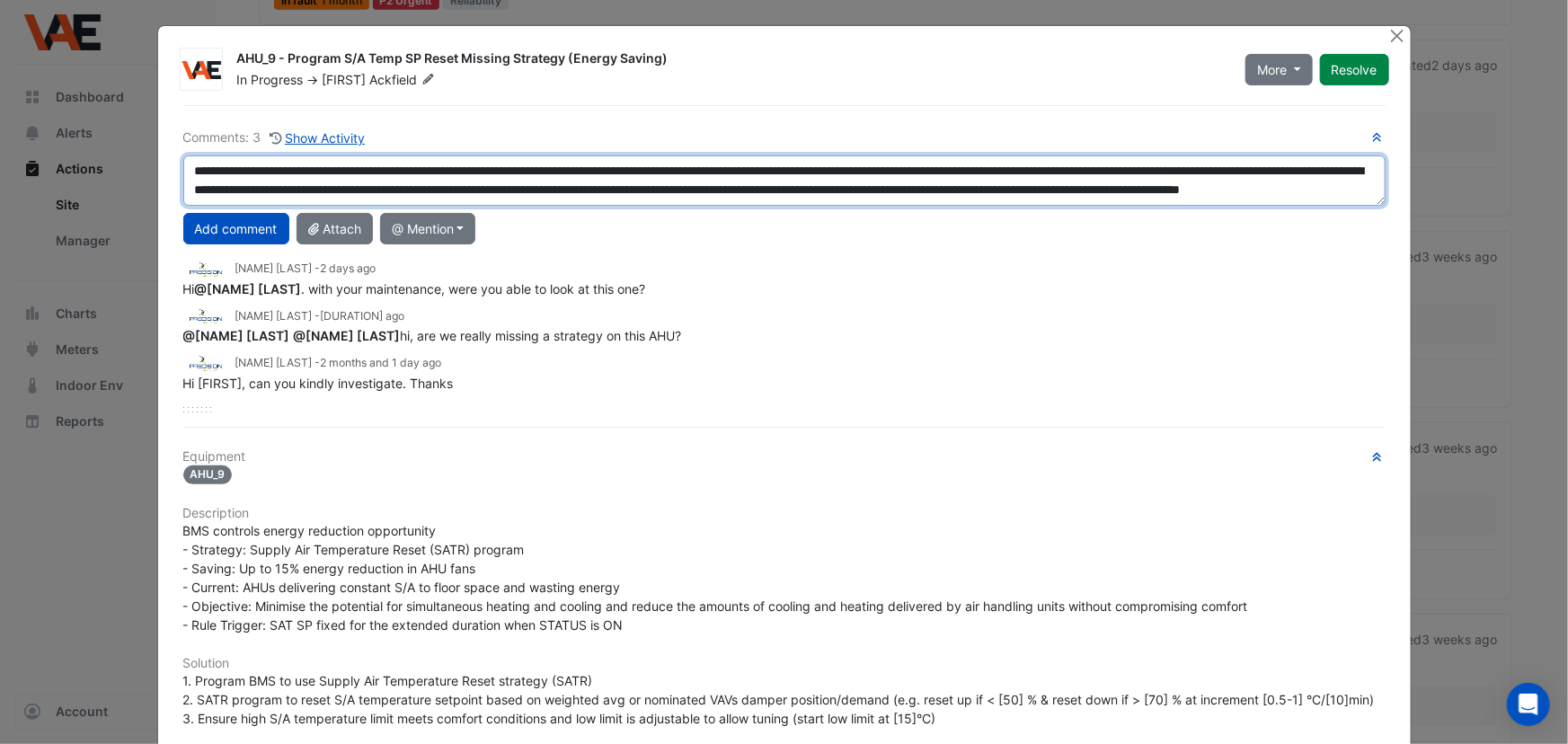 scroll, scrollTop: 18, scrollLeft: 0, axis: vertical 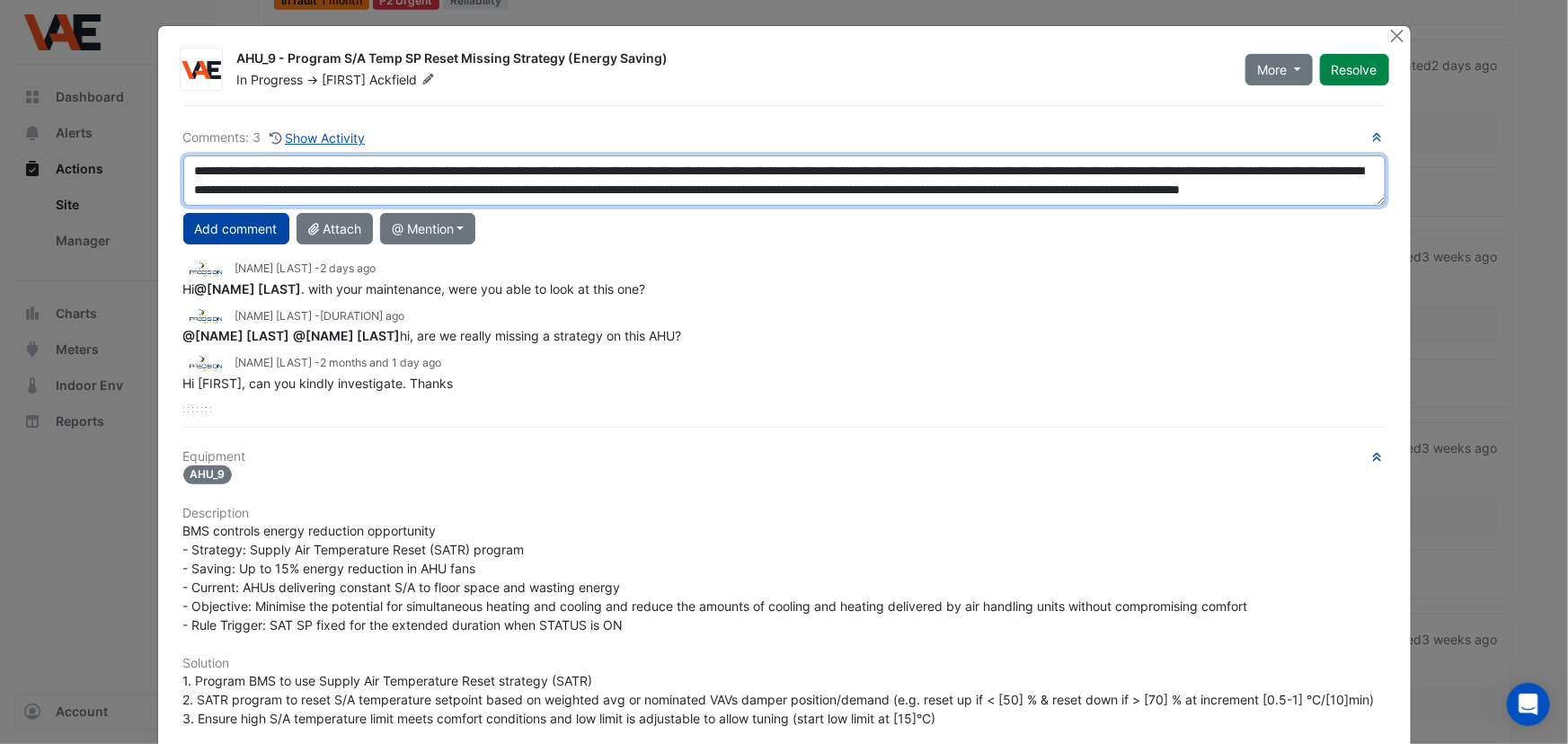 type on "**********" 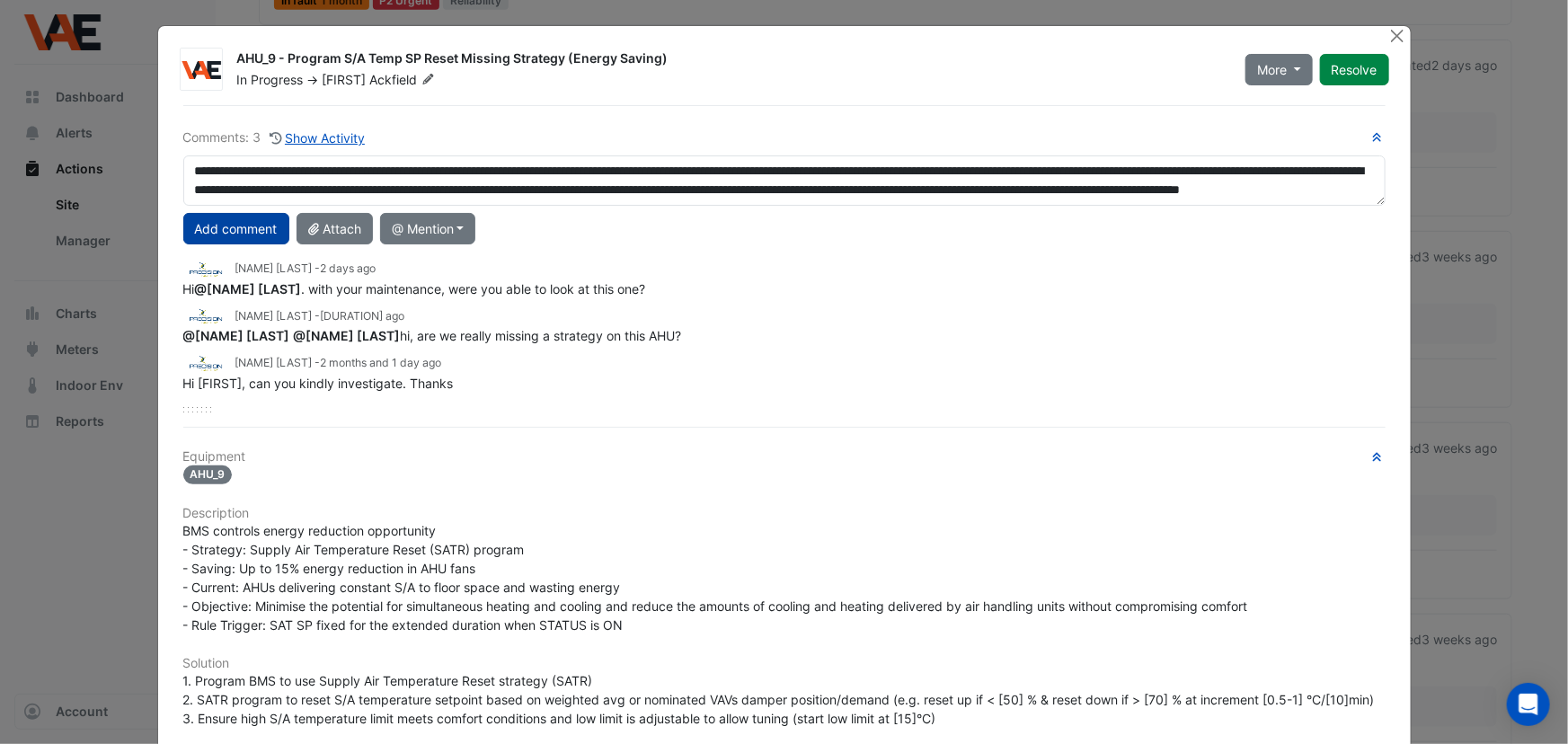 click on "Add comment" 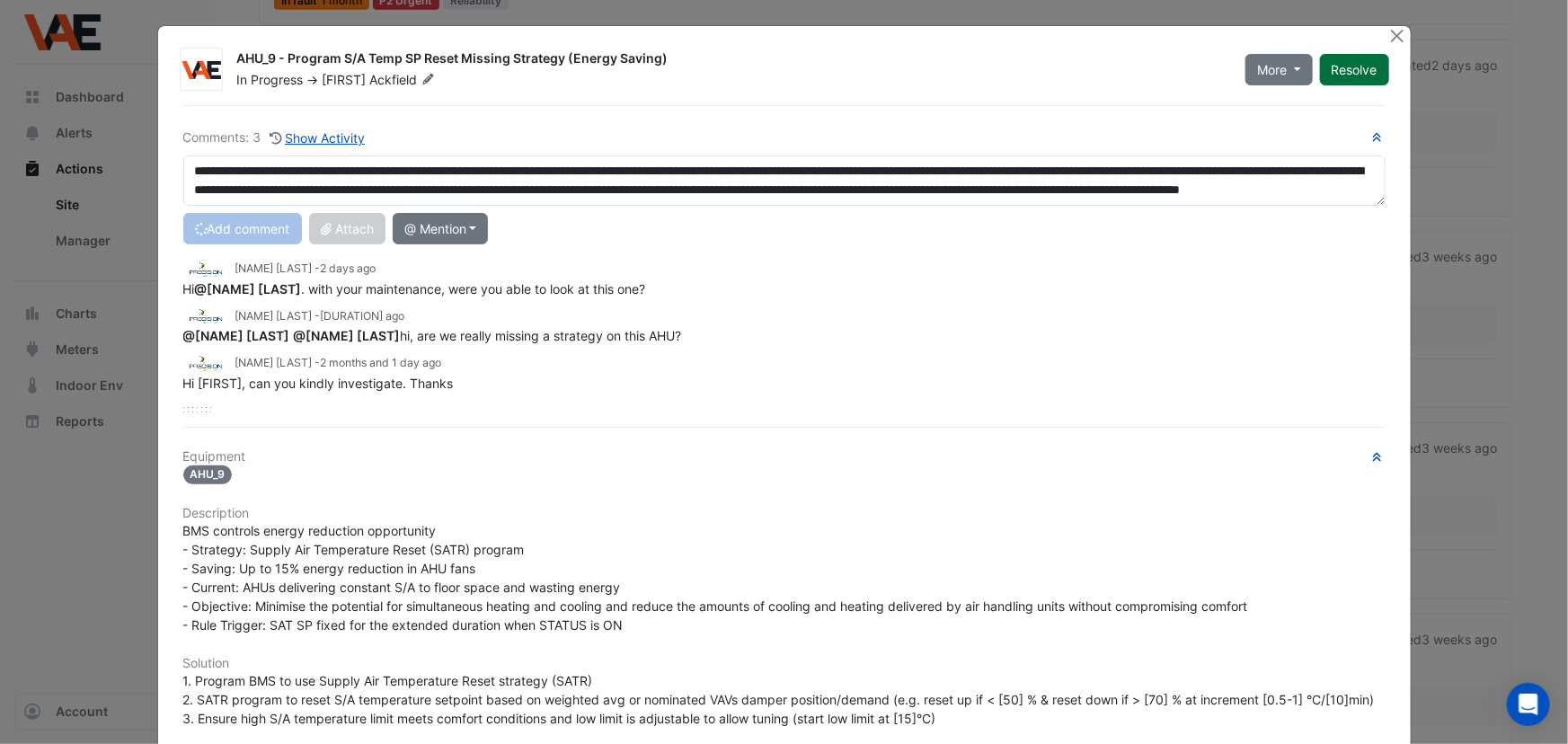 type 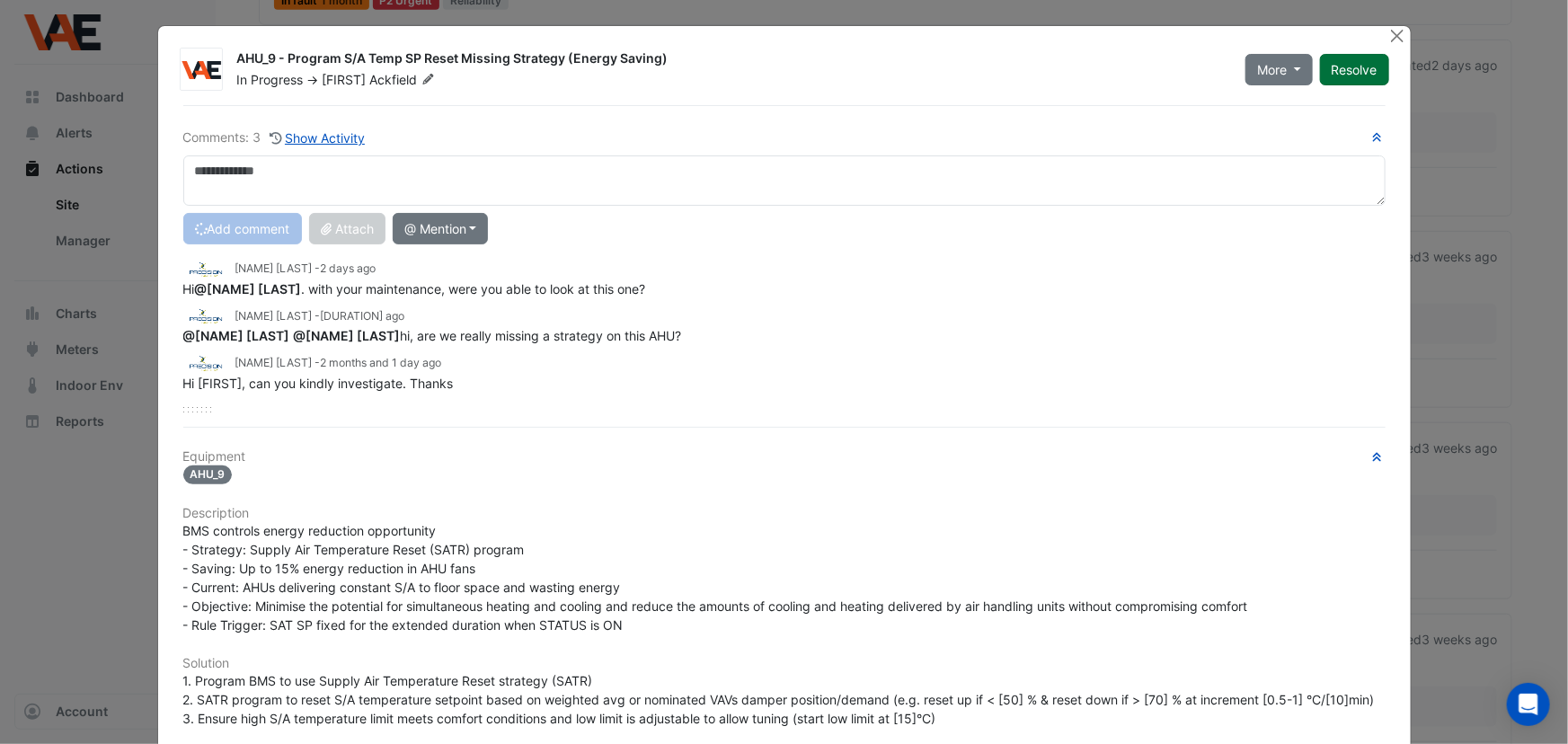 scroll, scrollTop: 0, scrollLeft: 0, axis: both 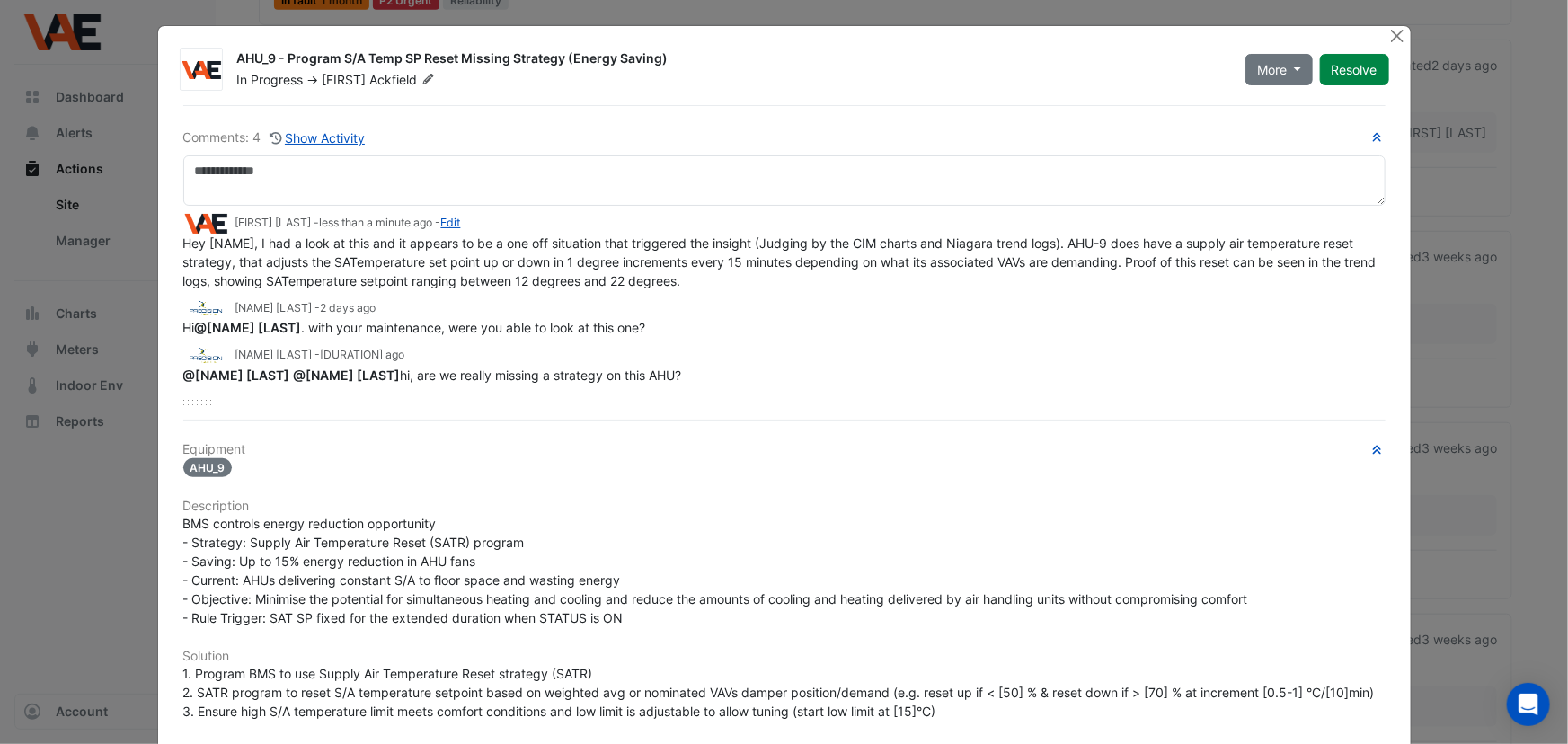 click on "Resolve" 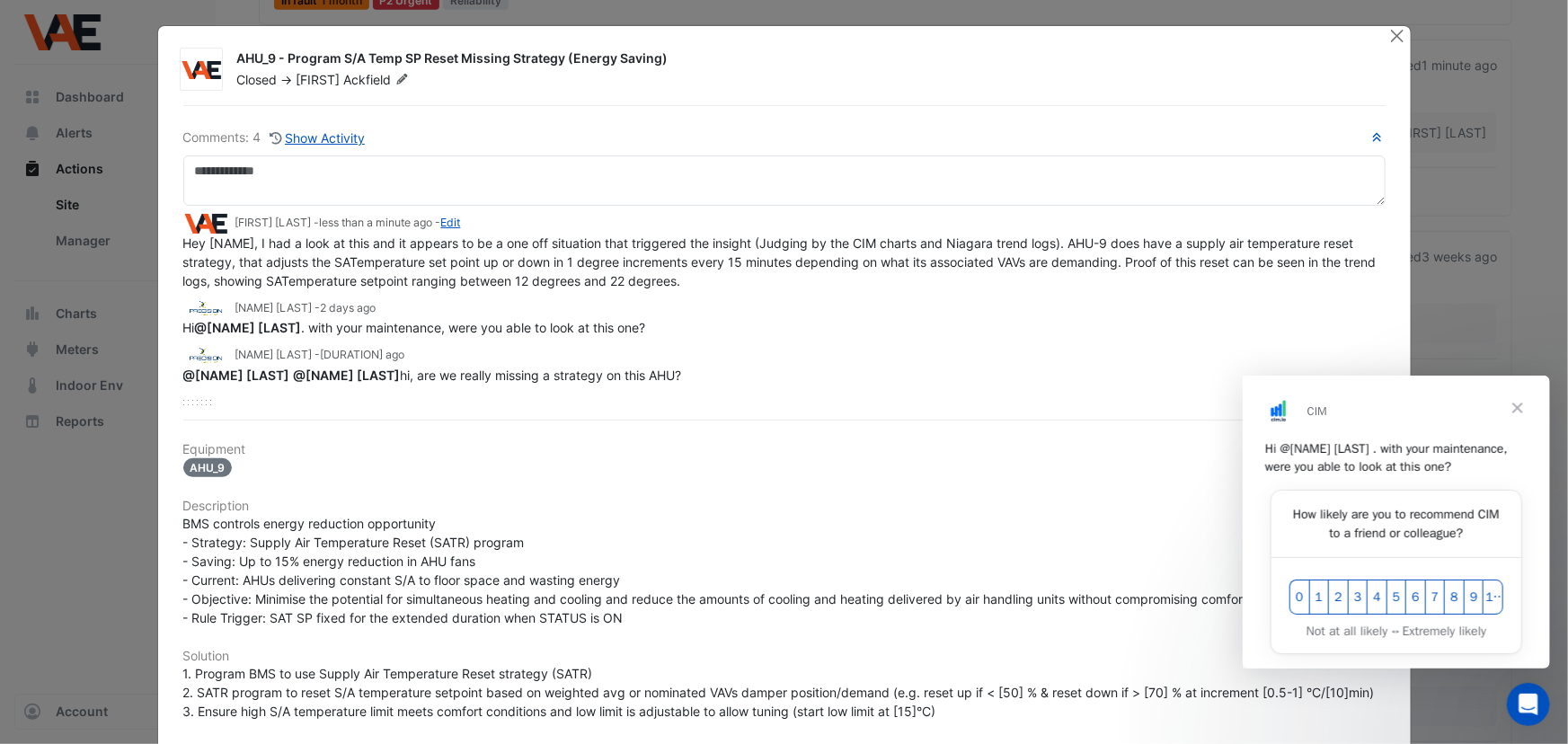 scroll, scrollTop: 0, scrollLeft: 0, axis: both 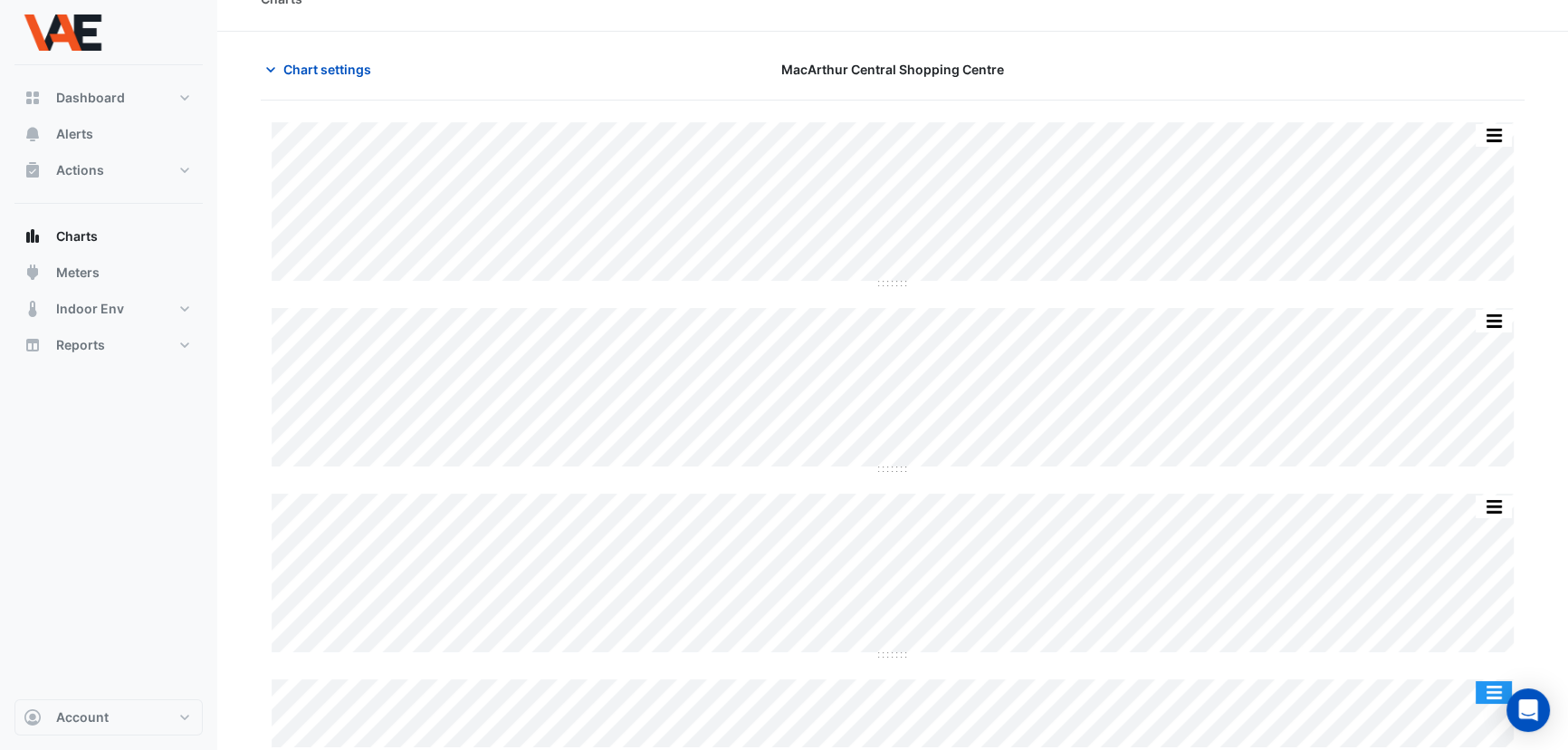 click 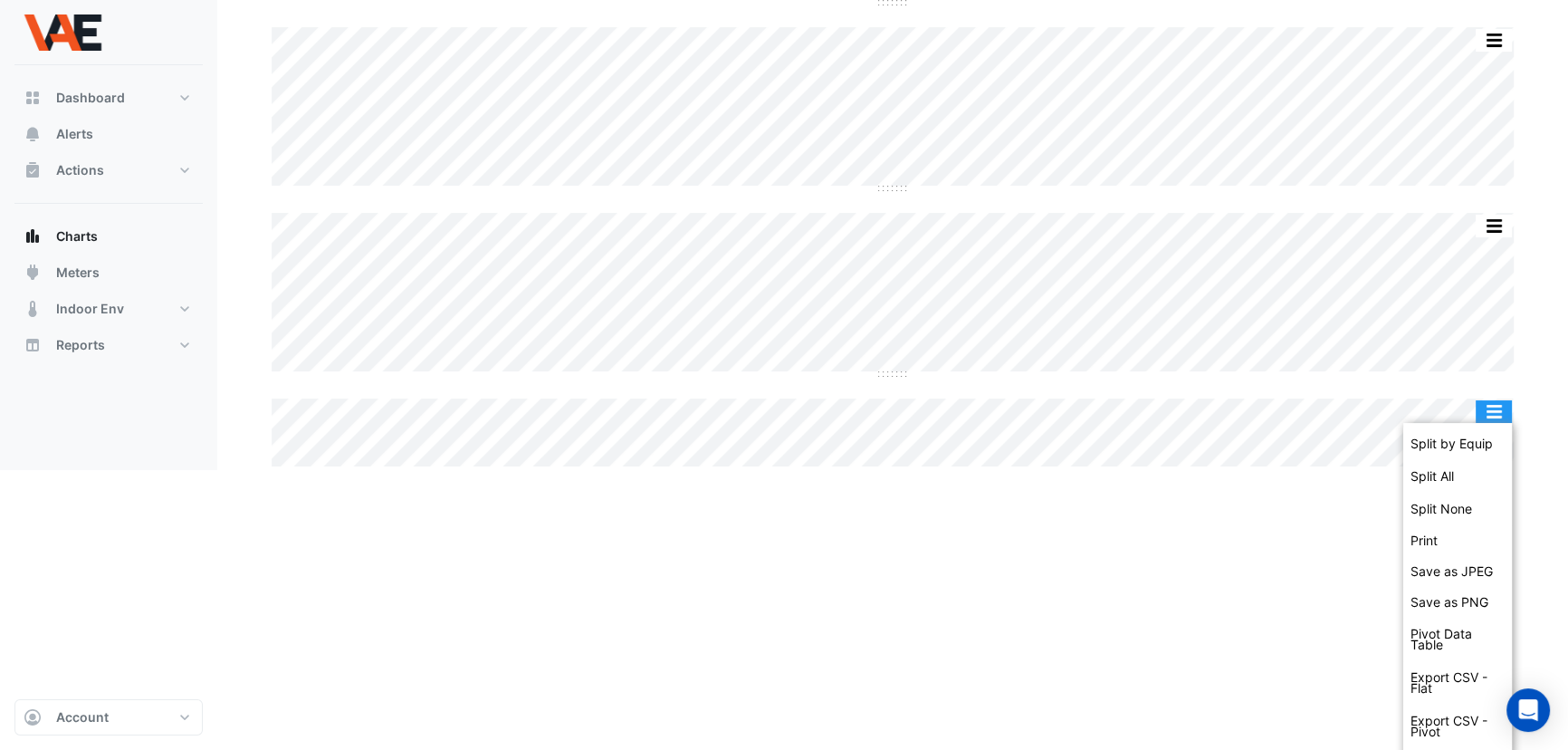 scroll, scrollTop: 403, scrollLeft: 0, axis: vertical 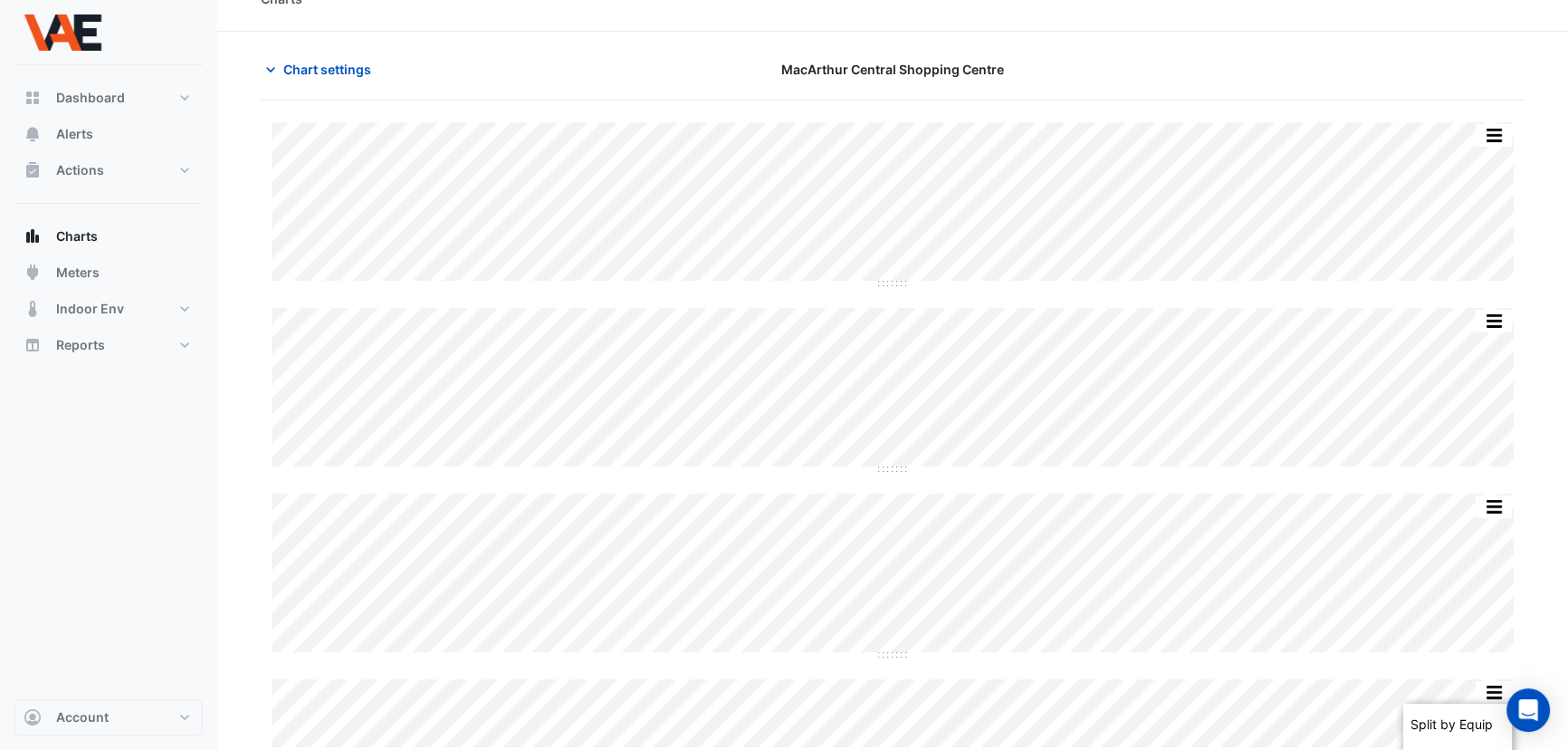 click on "Charts
Chart settings
MacArthur Central Shopping Centre
Split by Equip Split All Split None Print Save as JPEG Save as PNG Pivot Data Table Export CSV - Flat Export CSV - Pivot Select Chart Type Select Timezone    —    AHU_9    Unit Supply Air Pressure       Ground Floor NAB to Bogarts    Sun [DATE] [TIME]       [VALUE] Pa    Timezone: Australia/Brisbane (AEST)
Split by Equip Split All Split None Print Save as JPEG Save as PNG Pivot Data Table Export CSV - Flat Export CSV - Pivot Select Chart Type Select Timezone    —    AHU_9    Unit Chilled Water Valve Position       Ground Floor NAB to Bogarts          [VALUE] %" at bounding box center [784, 359] 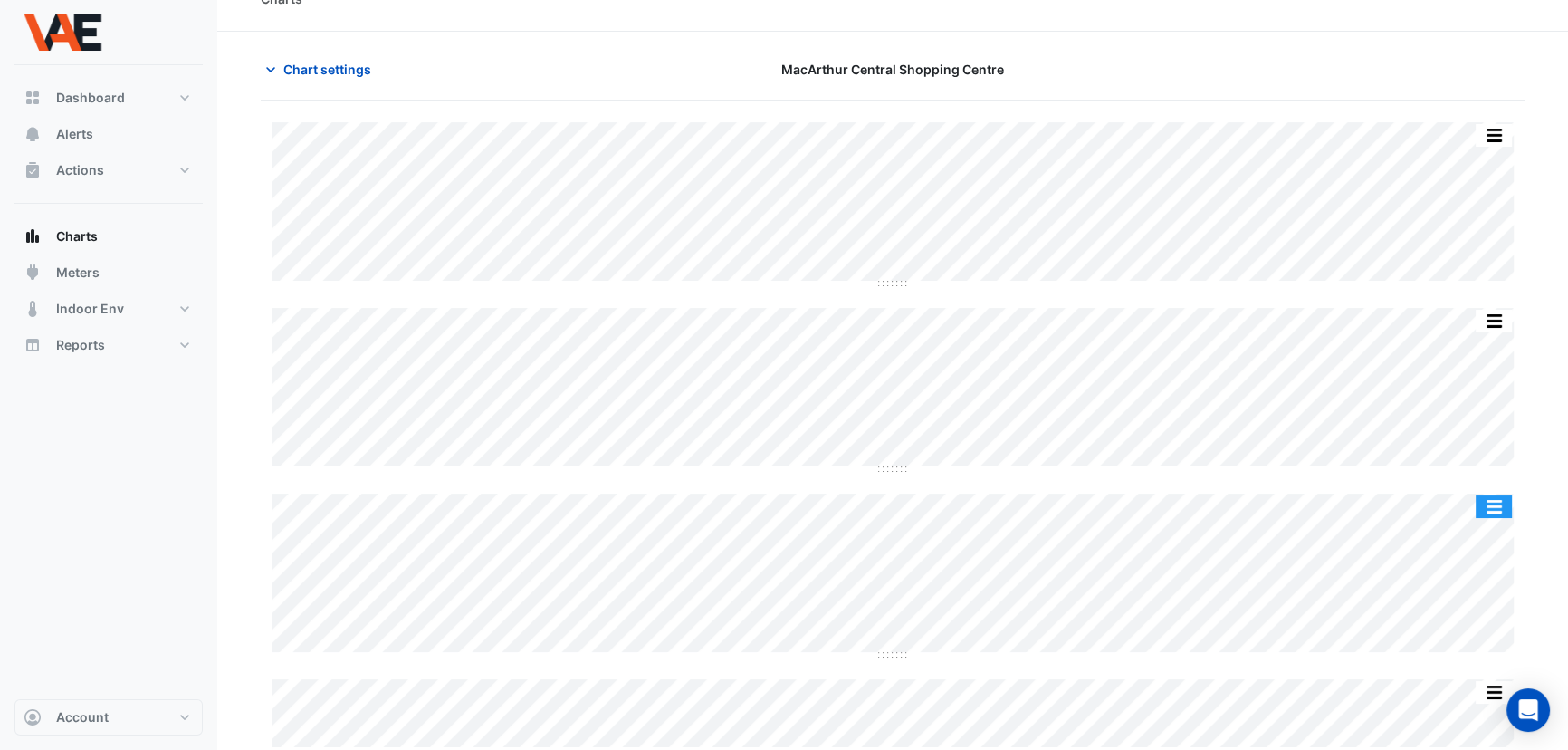 click 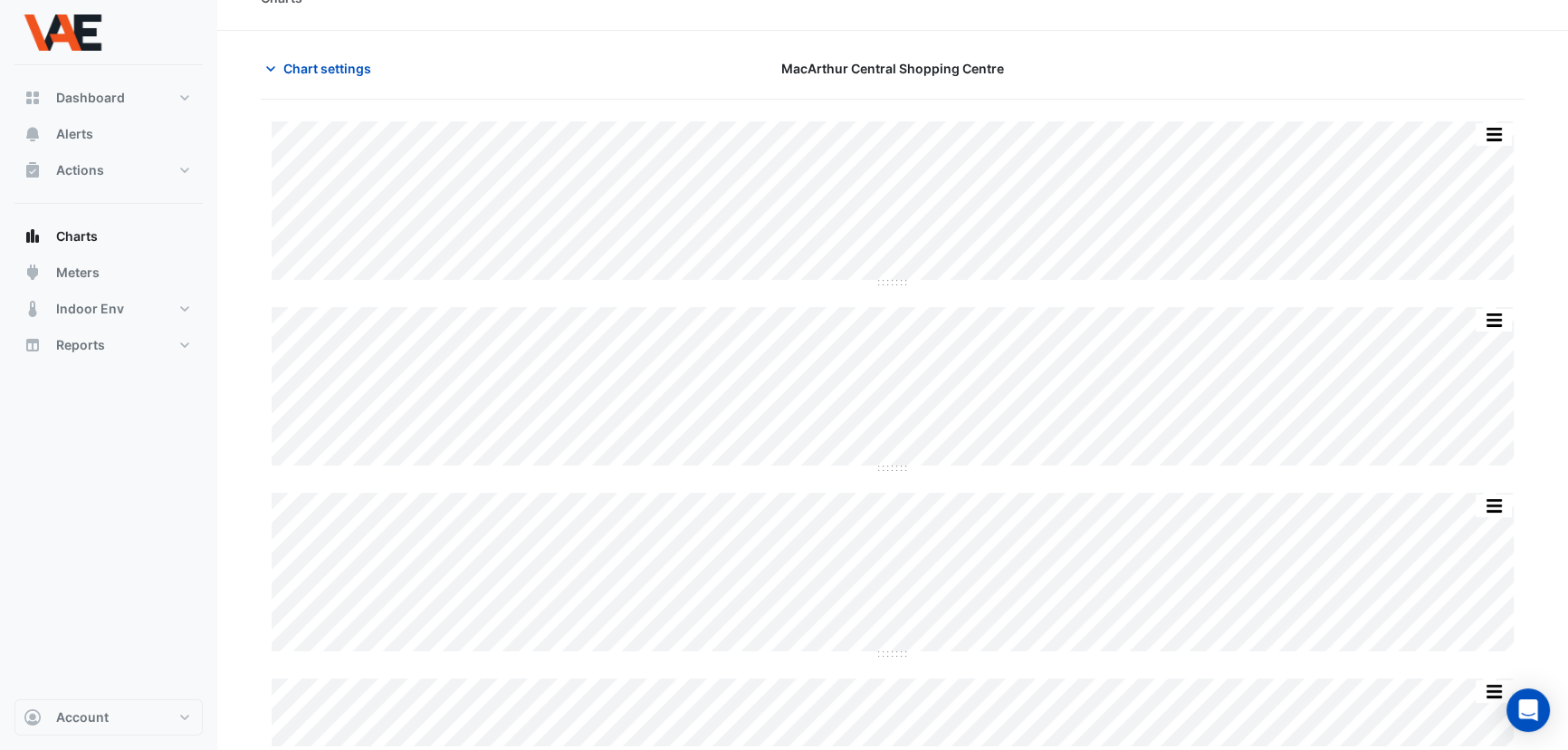 scroll, scrollTop: 34, scrollLeft: 0, axis: vertical 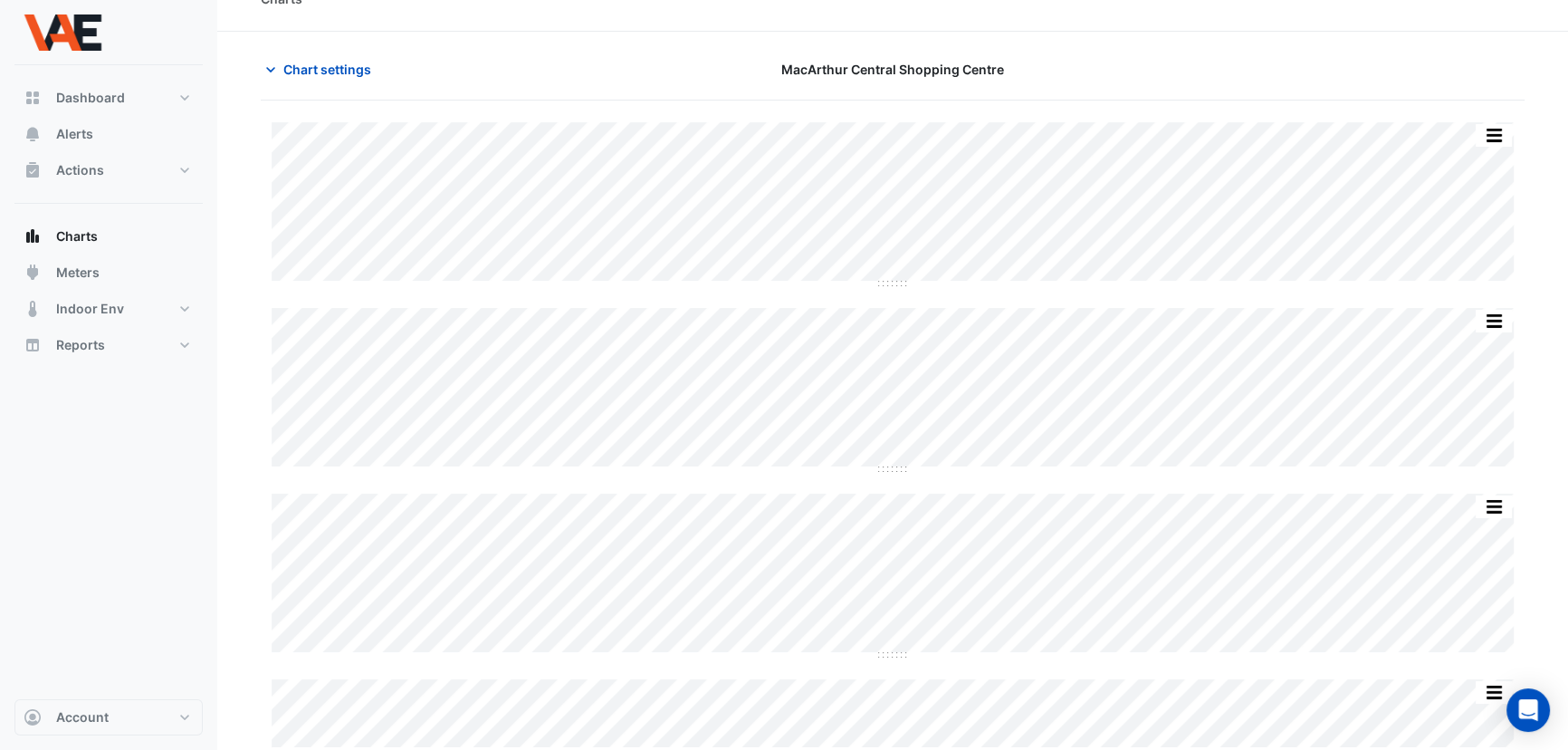 click on "Split by Equip Split All Split None Print Save as JPEG Save as PNG Pivot Data Table Export CSV - Flat Export CSV - Pivot Select Chart Type Select Timezone    —    AHU_9    Unit Supply Air Pressure       Ground Floor NAB to Bogarts    Mon 25-Nov-2024 03:15       252.3 Pa       ◼       AHU00131-2 - Rule ID: 659170          Mon 25-Nov-2024 00:00       Alert    Timezone: Australia/Brisbane (AEST)
Split by Equip Split All Split None Print Save as JPEG Save as PNG Pivot Data Table Export CSV - Flat Export CSV - Pivot Select Chart Type Select Timezone    —    AHU_9    Unit Chilled Water Valve Position       Ground Floor NAB to Bogarts    Mon 25-Nov-2024 03:15       100 %       ◼       AHU00131-2 - Rule ID: 659170          Mon 25-Nov-2024 00:00       Alert    Timezone: Australia/Brisbane (AEST)
Split by Equip Split All Split None Print Save as JPEG Save as PNG Pivot Data Table Export CSV - Flat Export CSV - Pivot Select Chart Type" 